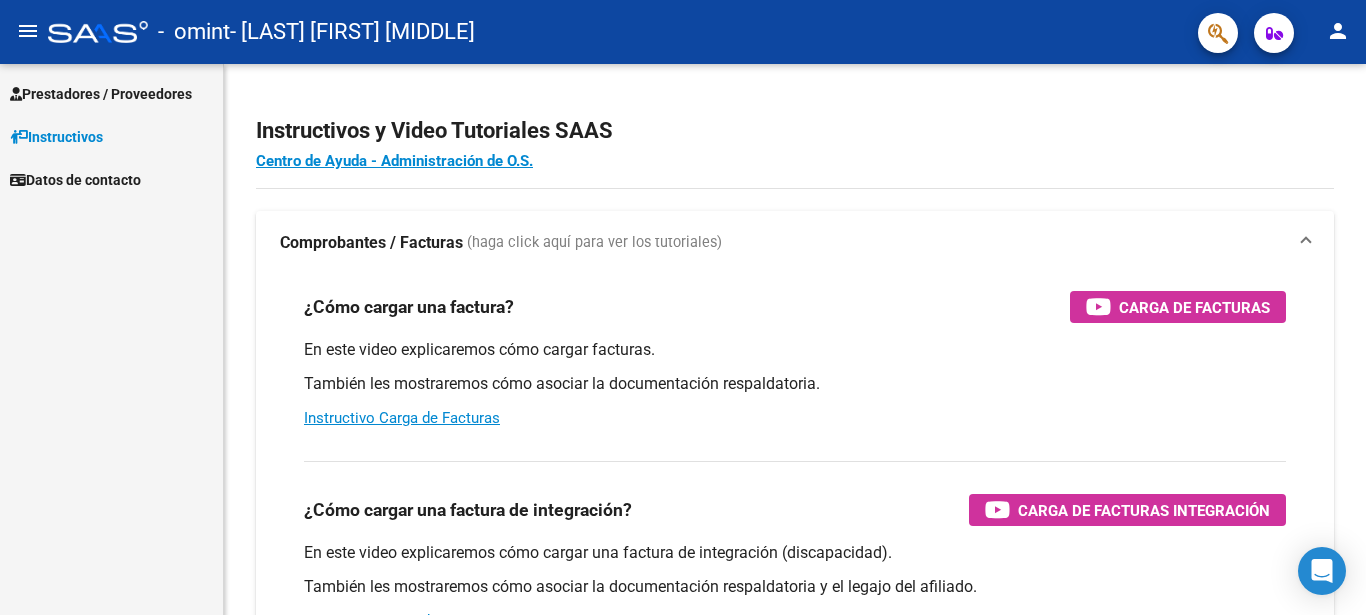scroll, scrollTop: 0, scrollLeft: 0, axis: both 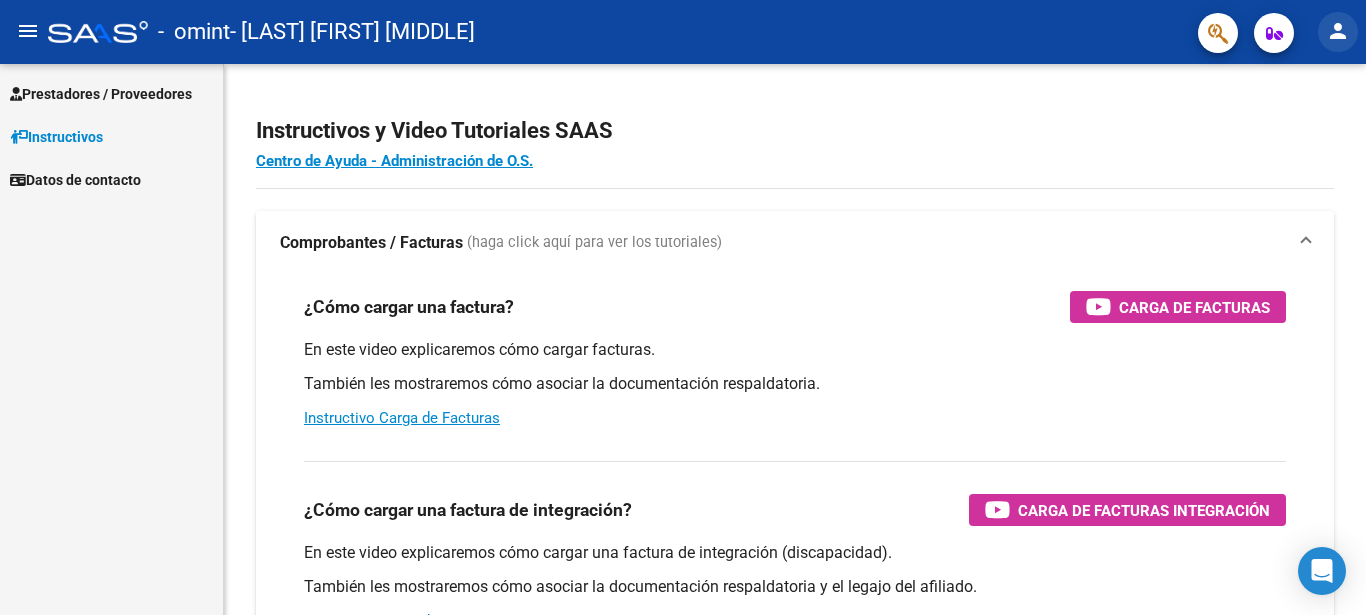 click on "person" 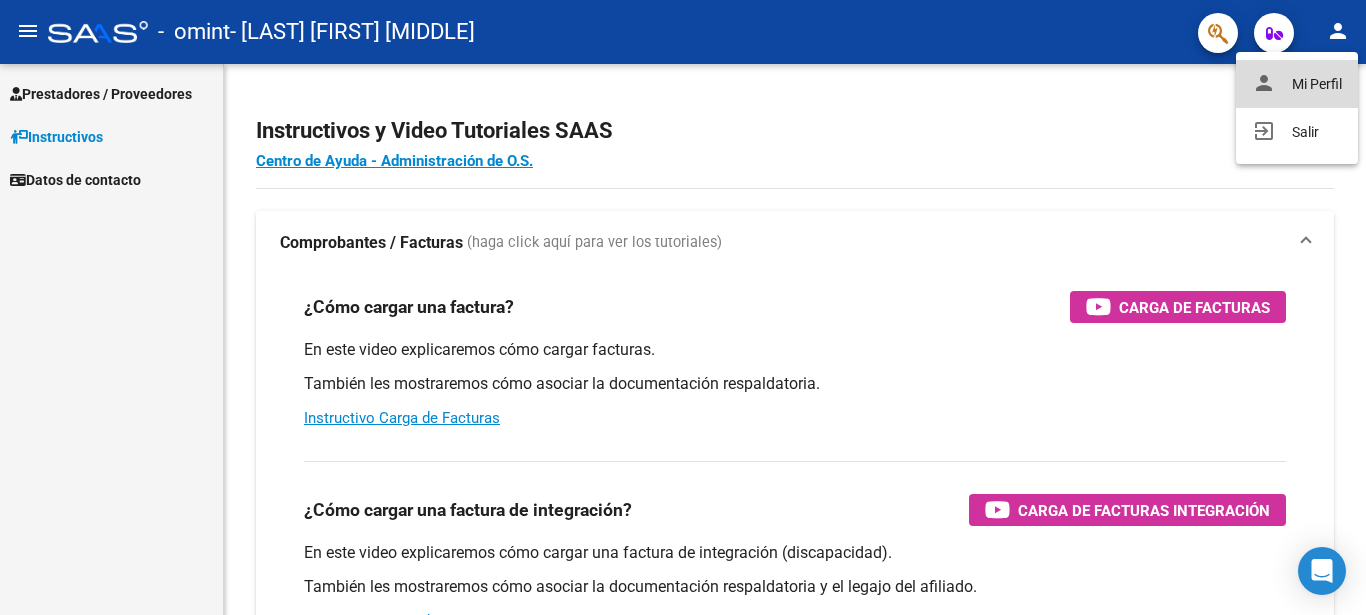 click on "person  Mi Perfil" at bounding box center (1297, 84) 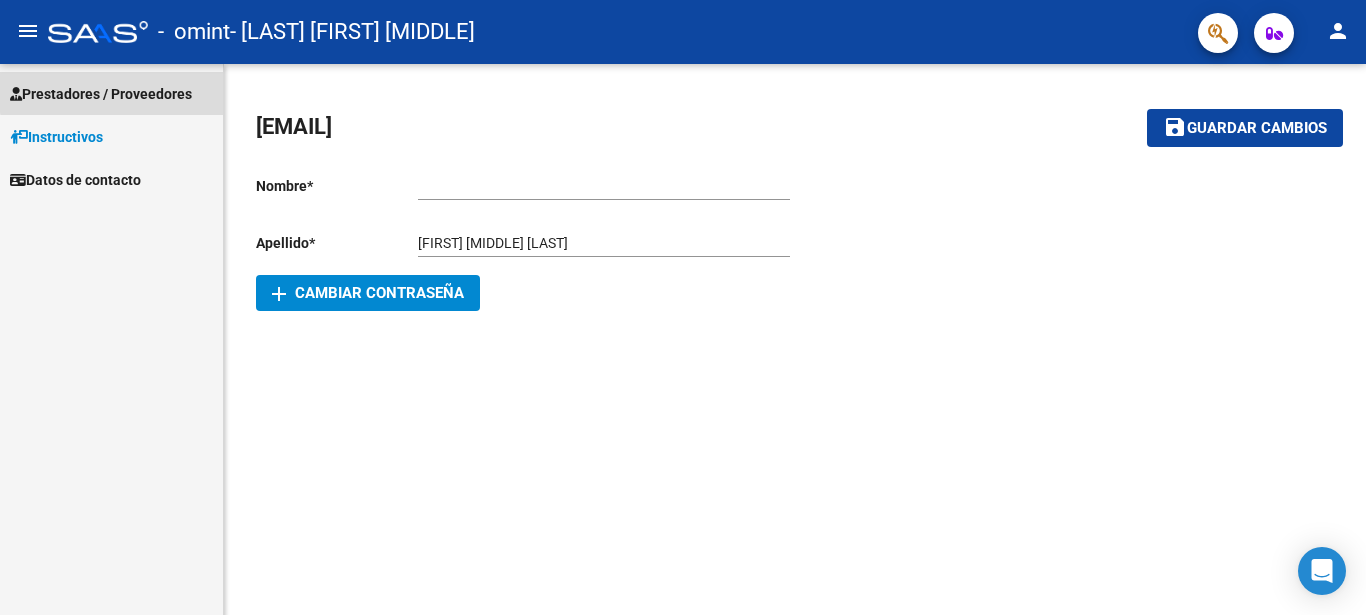 click on "Prestadores / Proveedores" at bounding box center [101, 94] 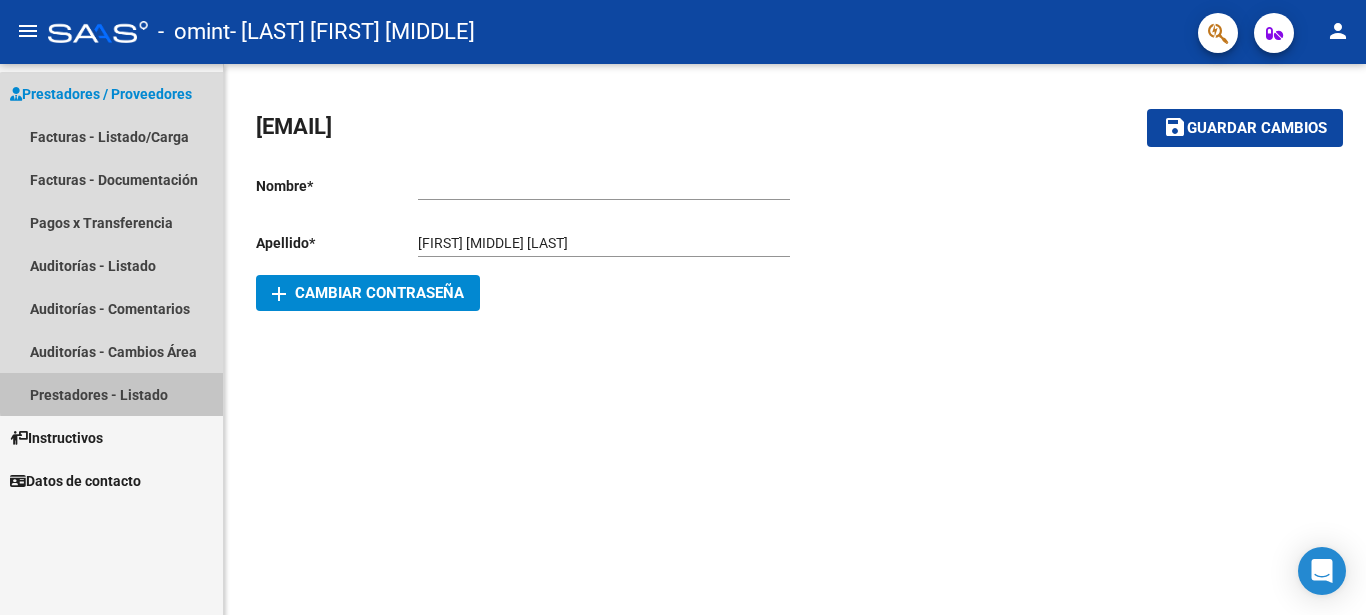 click on "Prestadores - Listado" at bounding box center (111, 394) 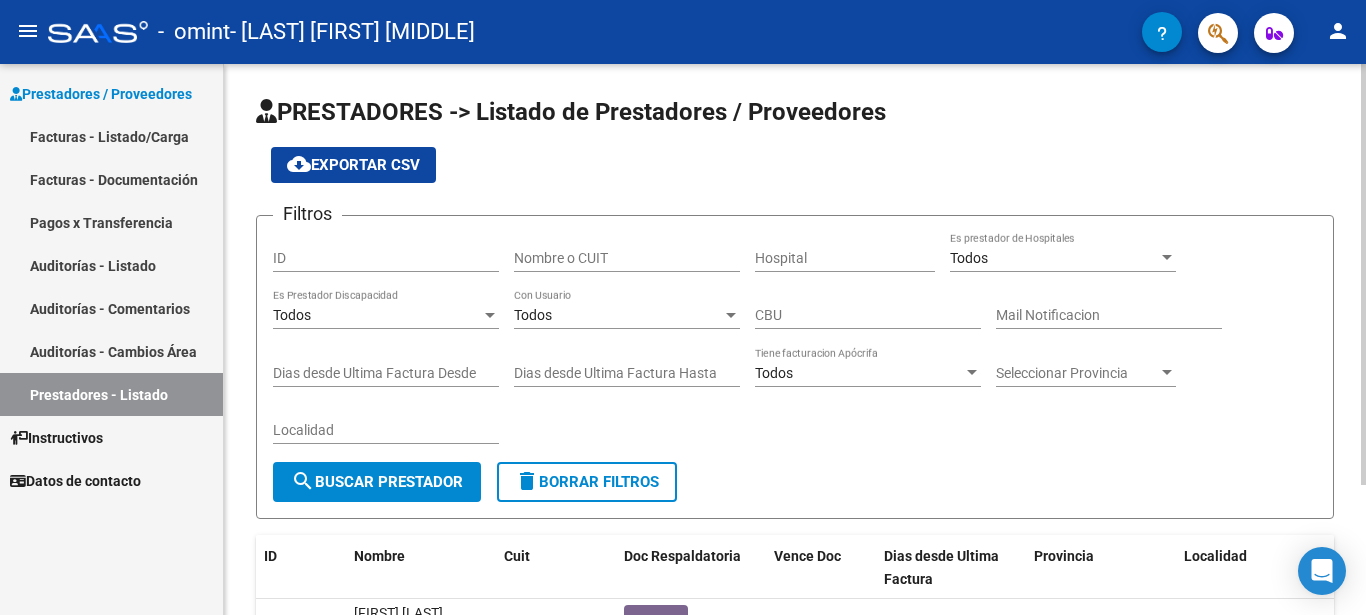 scroll, scrollTop: 171, scrollLeft: 0, axis: vertical 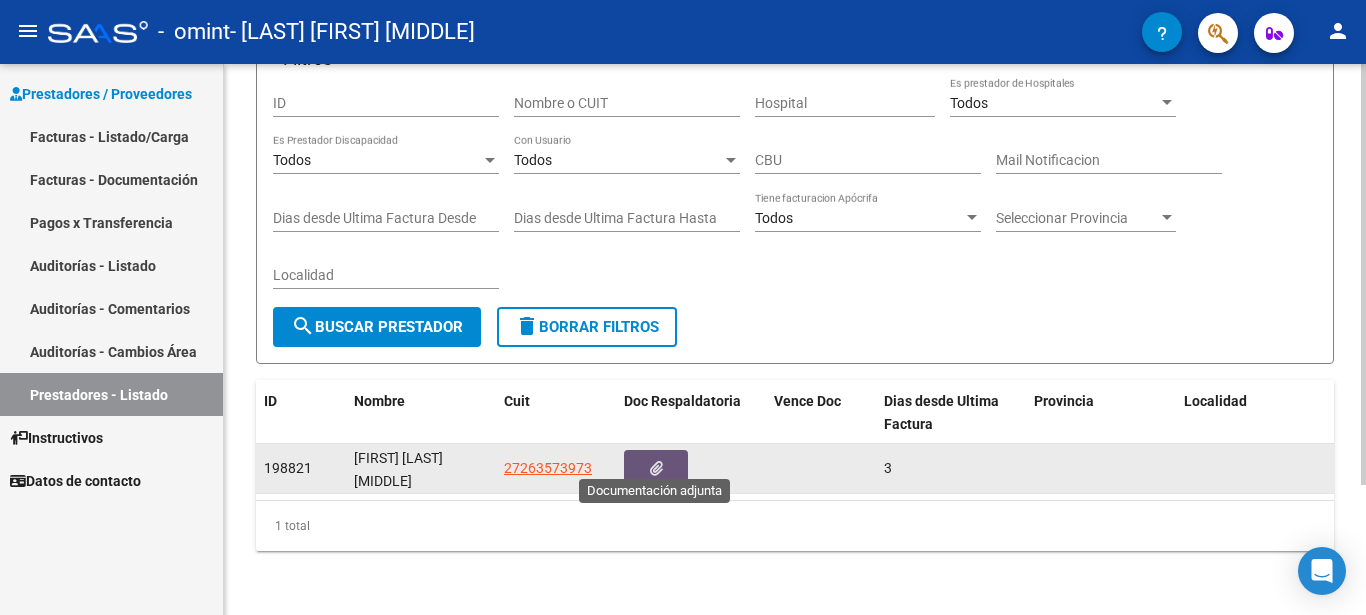 click 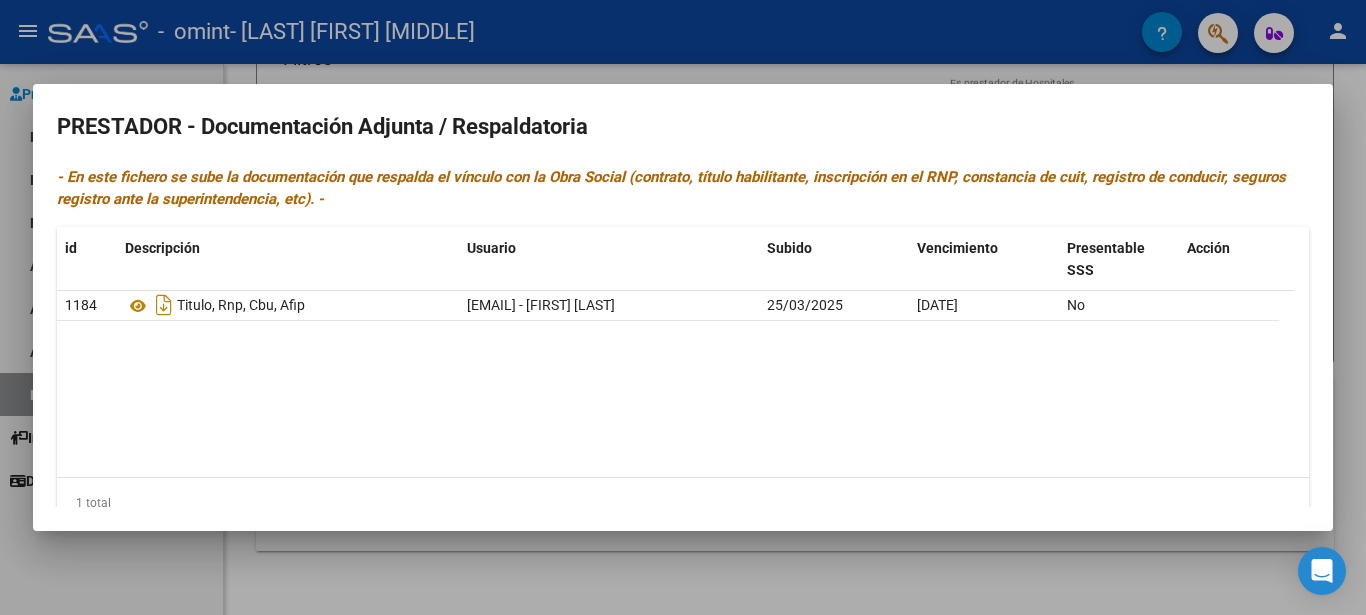 scroll, scrollTop: 0, scrollLeft: 0, axis: both 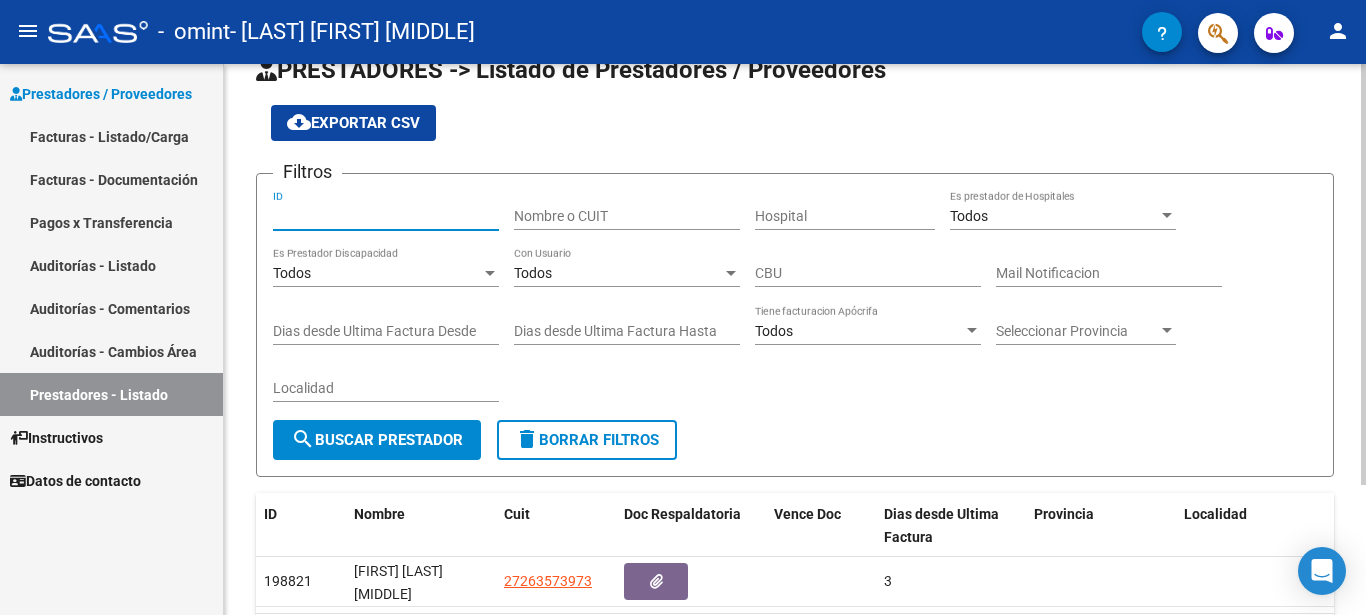 click on "ID" at bounding box center (386, 216) 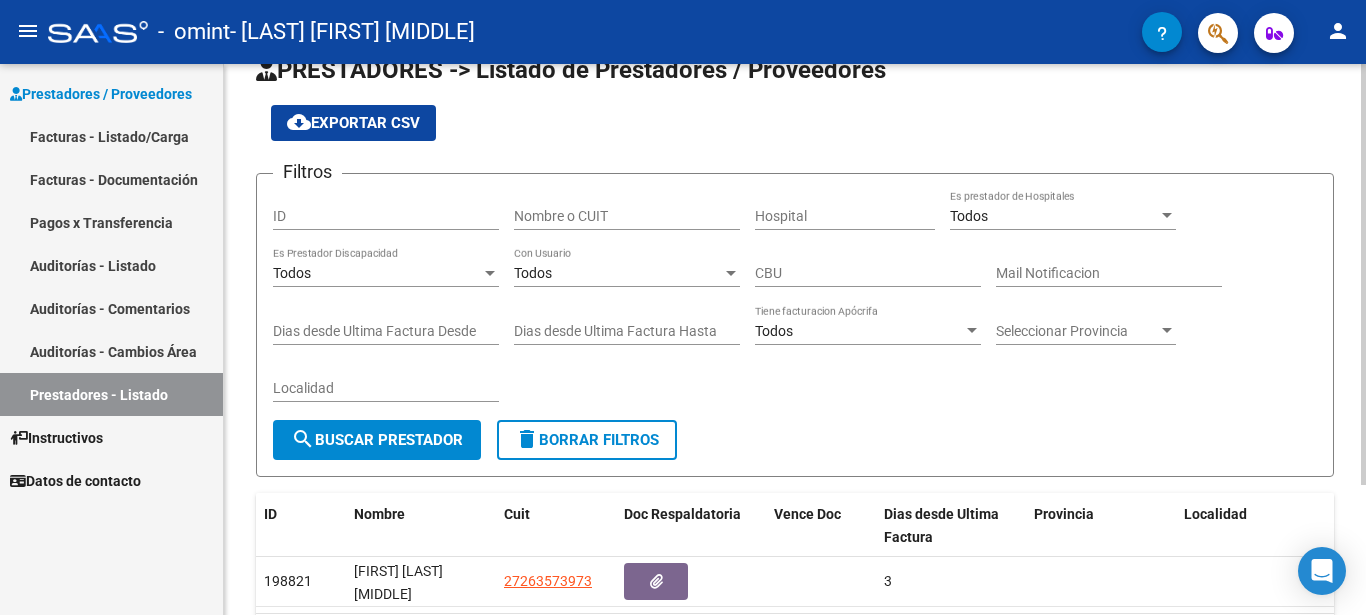 click on "ID" 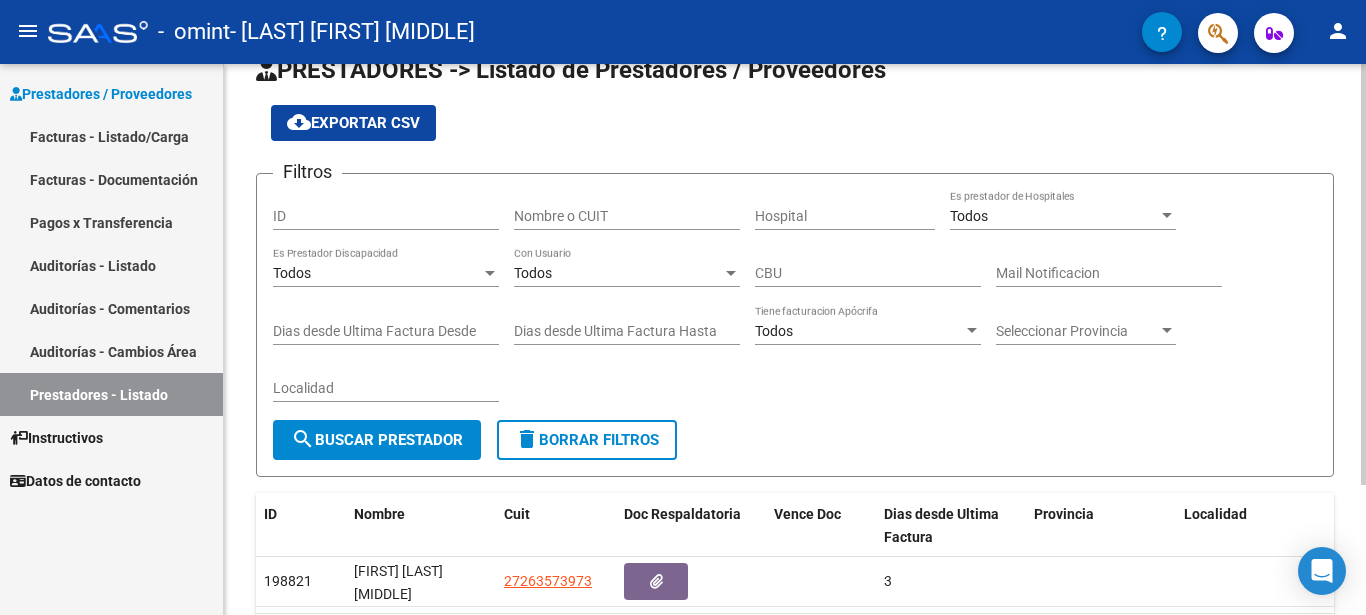 click on "ID" 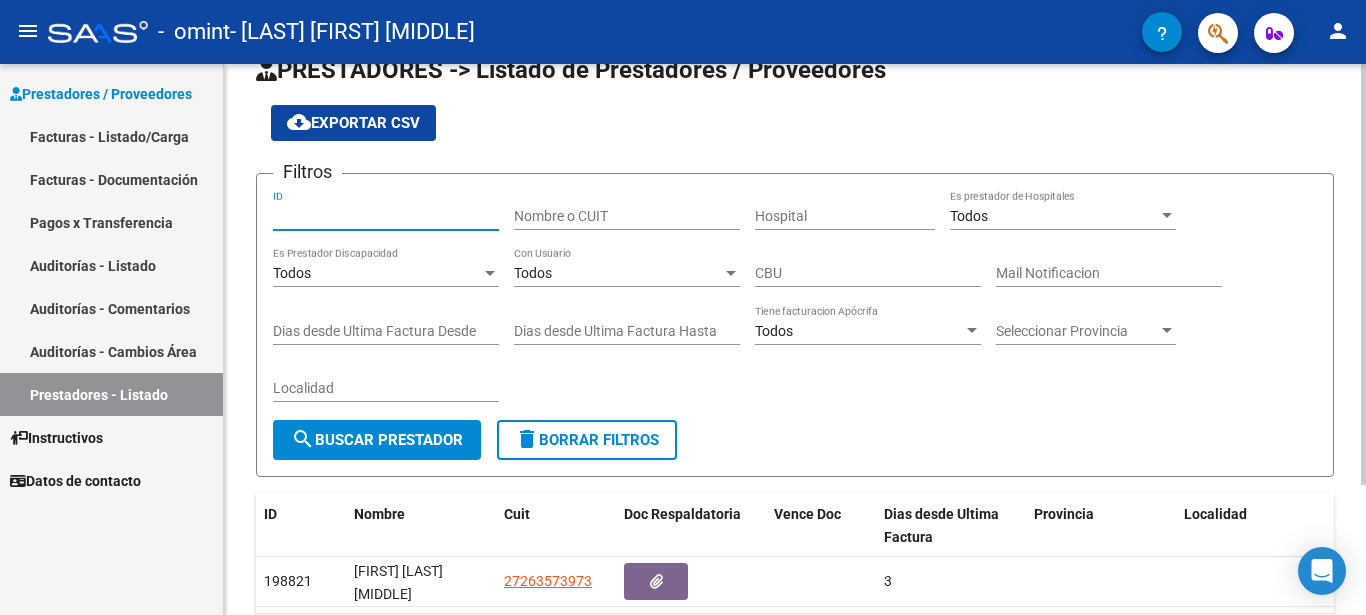 scroll, scrollTop: 0, scrollLeft: 0, axis: both 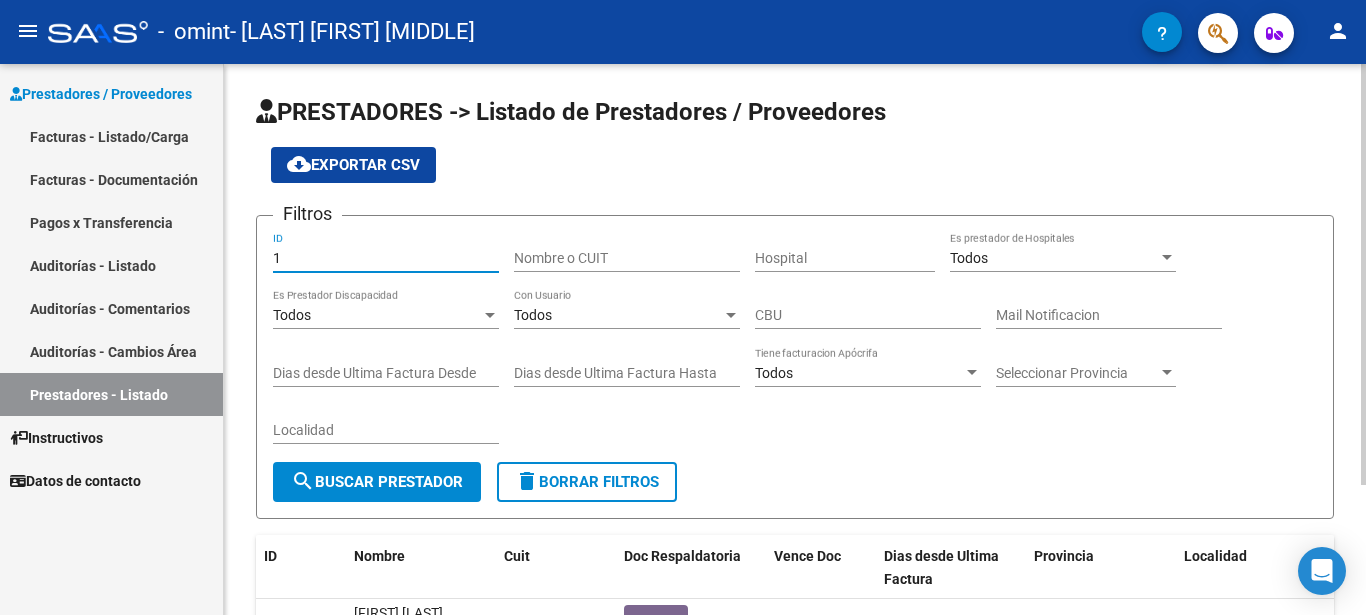 type on "2" 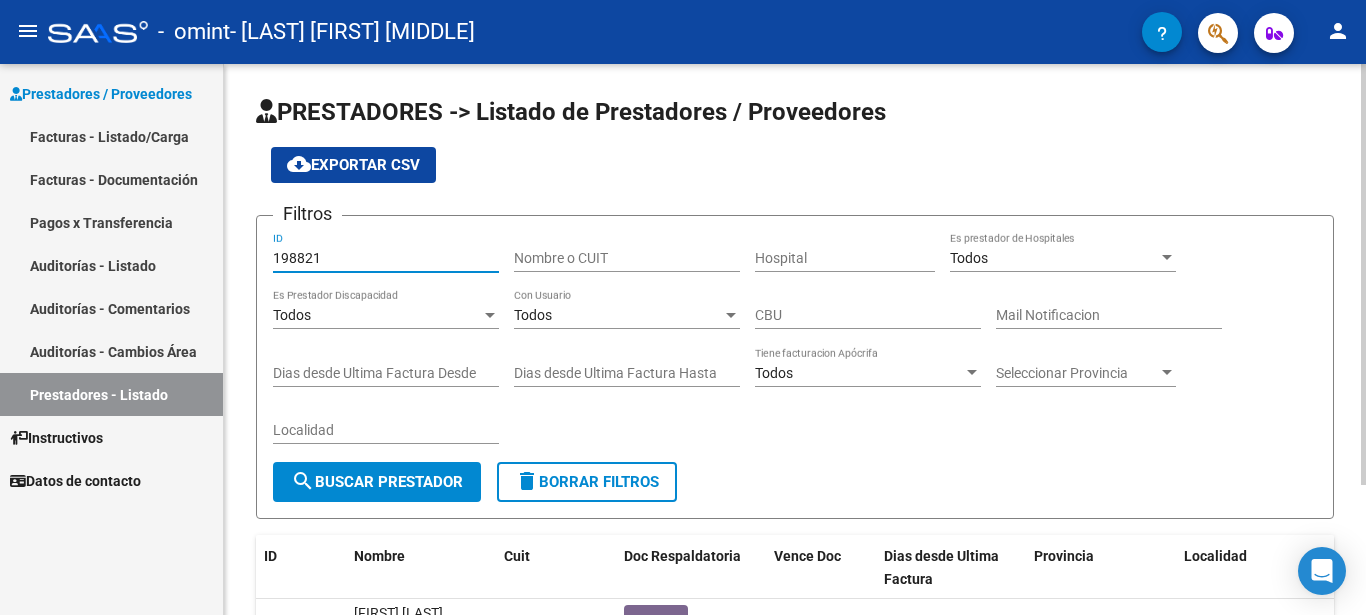 type on "198821" 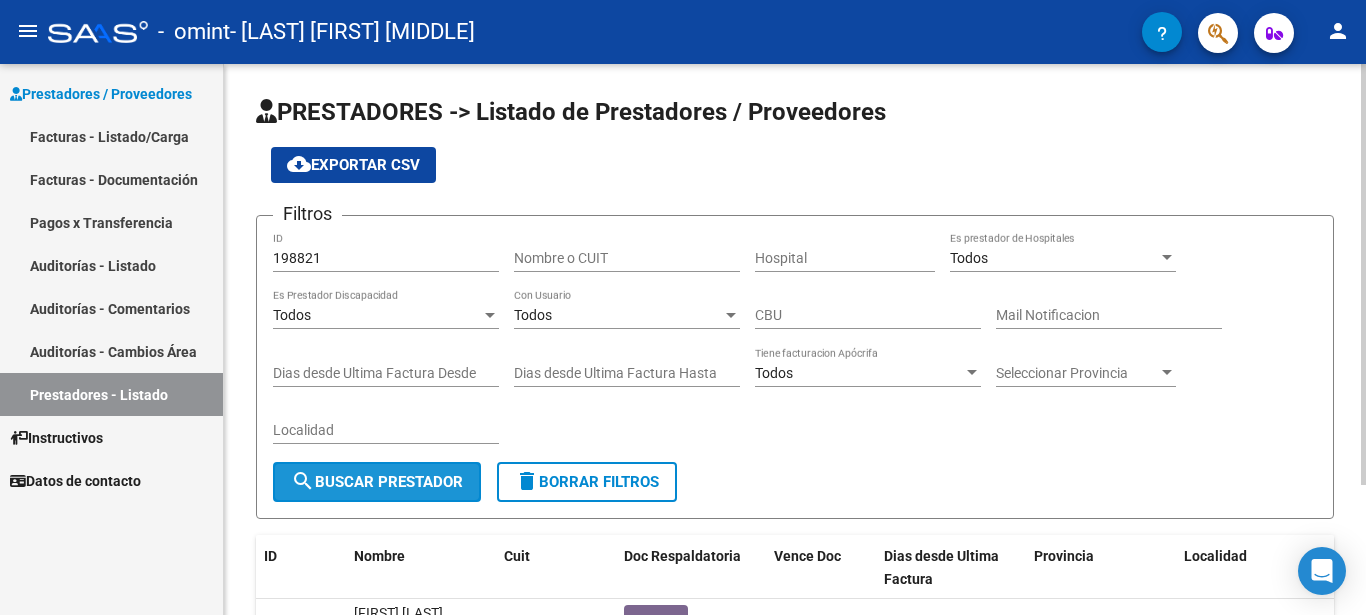 click on "search  Buscar Prestador" 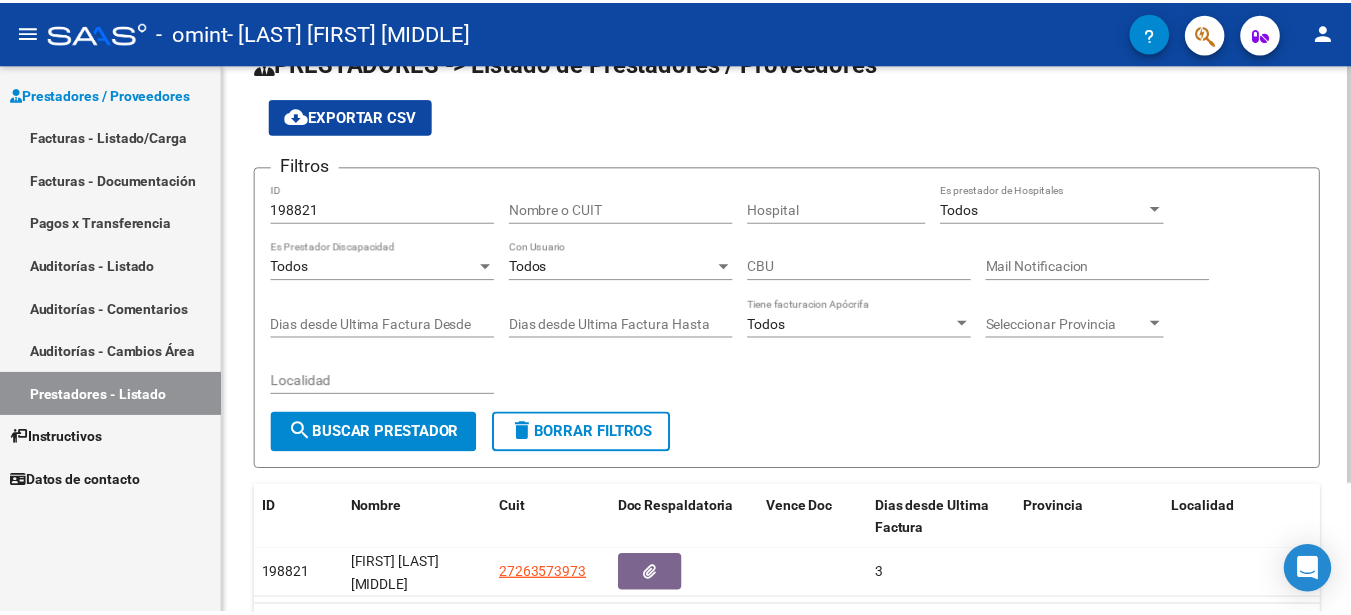 scroll, scrollTop: 40, scrollLeft: 0, axis: vertical 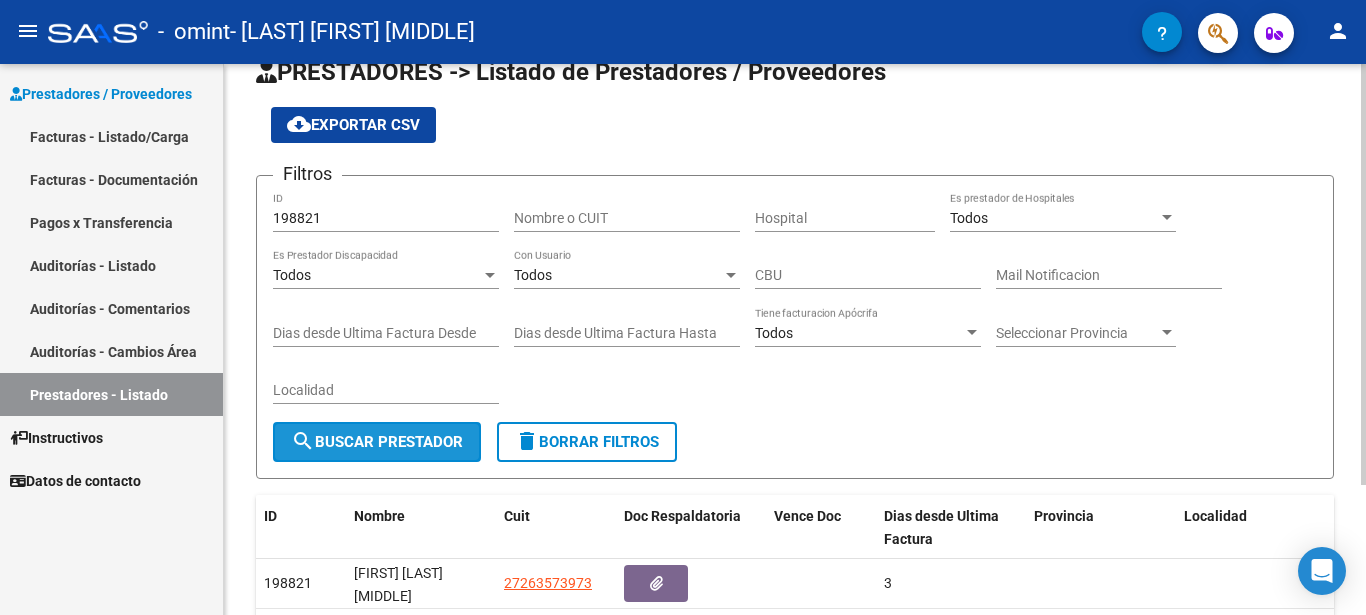 click on "search  Buscar Prestador" 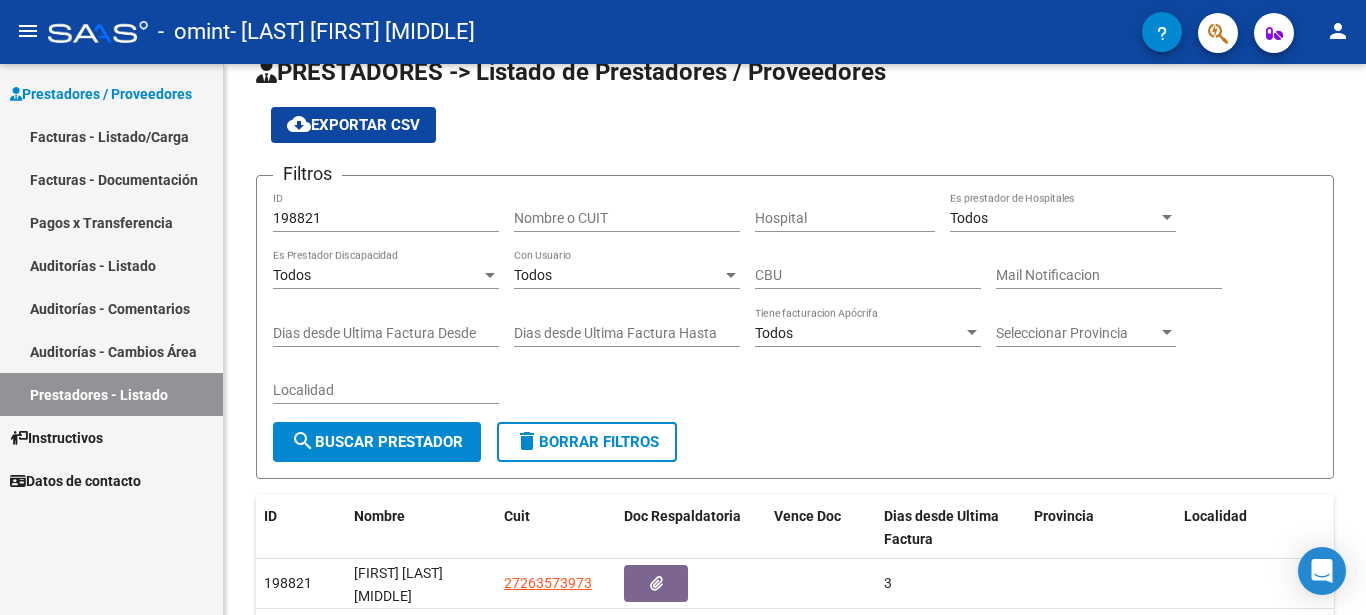 click on "person" 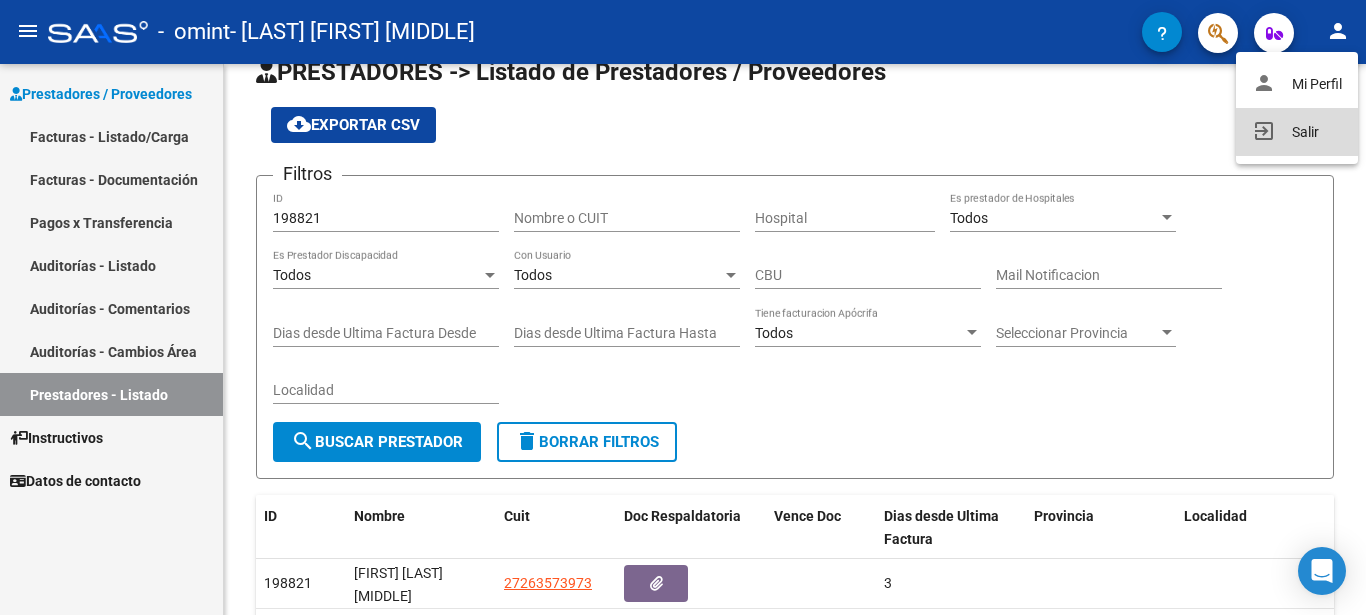 click on "exit_to_app  Salir" at bounding box center (1297, 132) 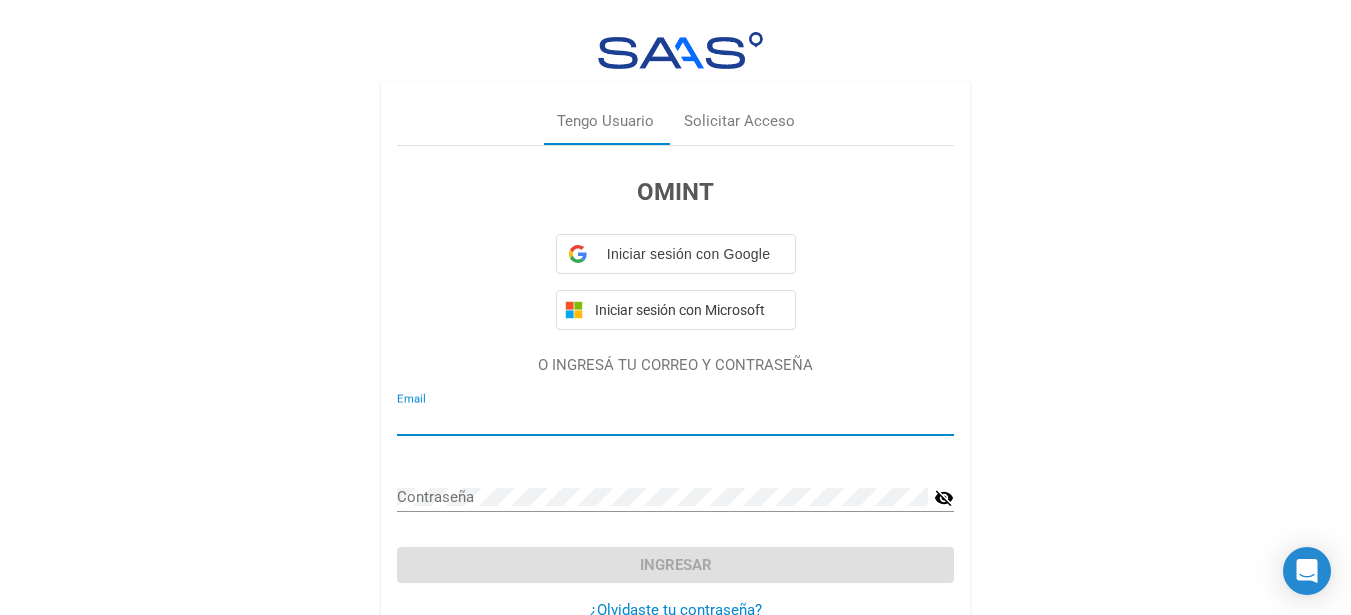 type on "cantarelliromina@gmail.com" 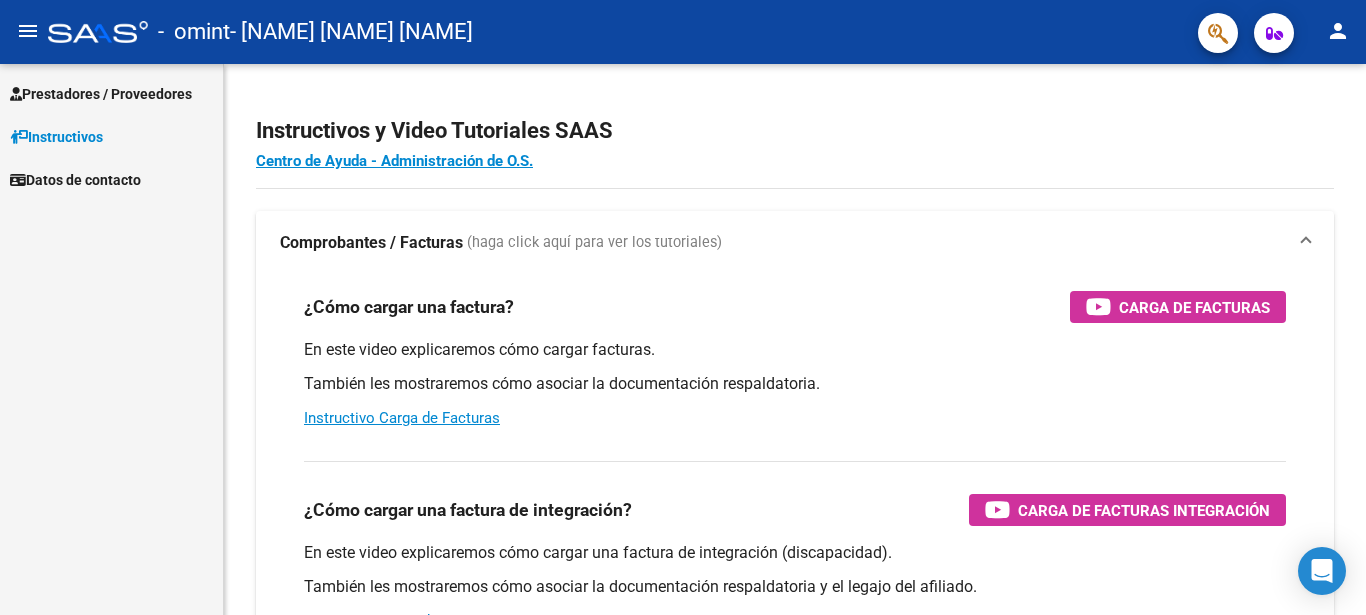scroll, scrollTop: 0, scrollLeft: 0, axis: both 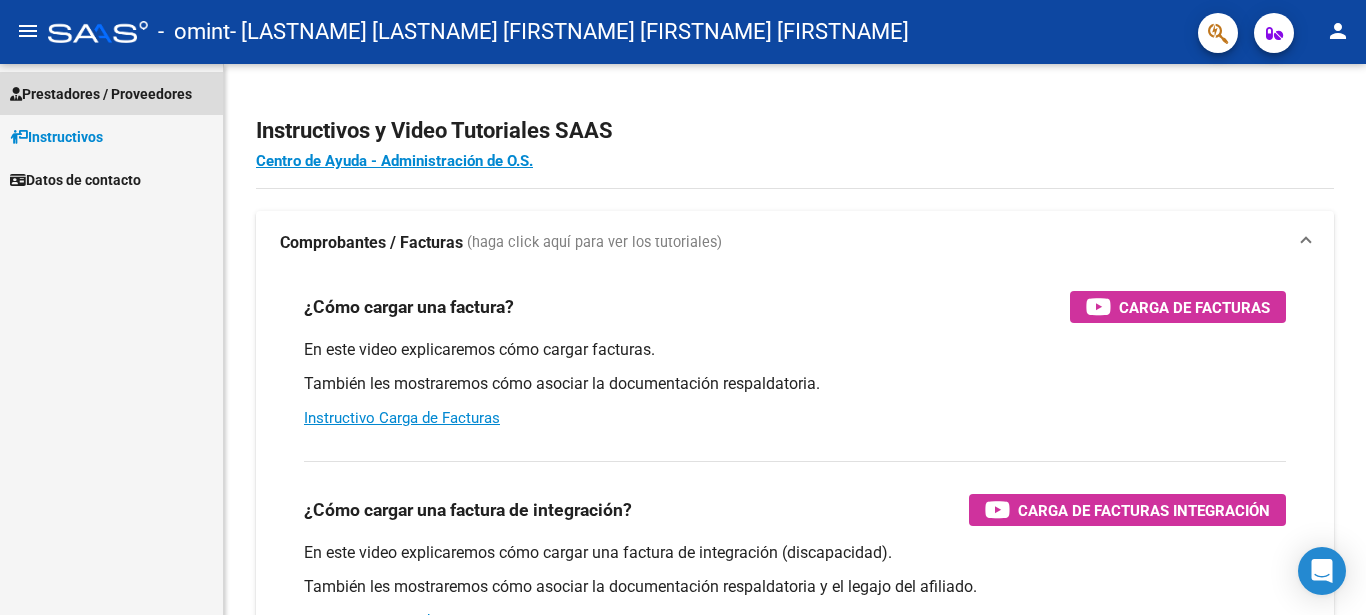 click on "Prestadores / Proveedores" at bounding box center [101, 94] 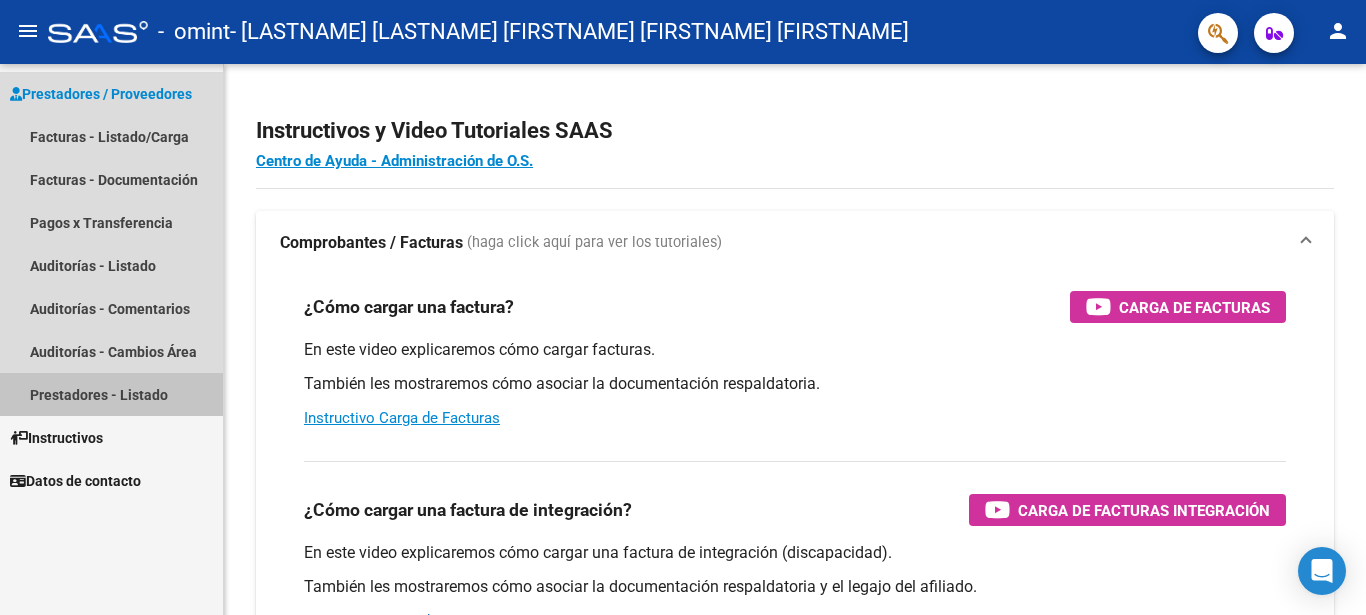 click on "Prestadores - Listado" at bounding box center [111, 394] 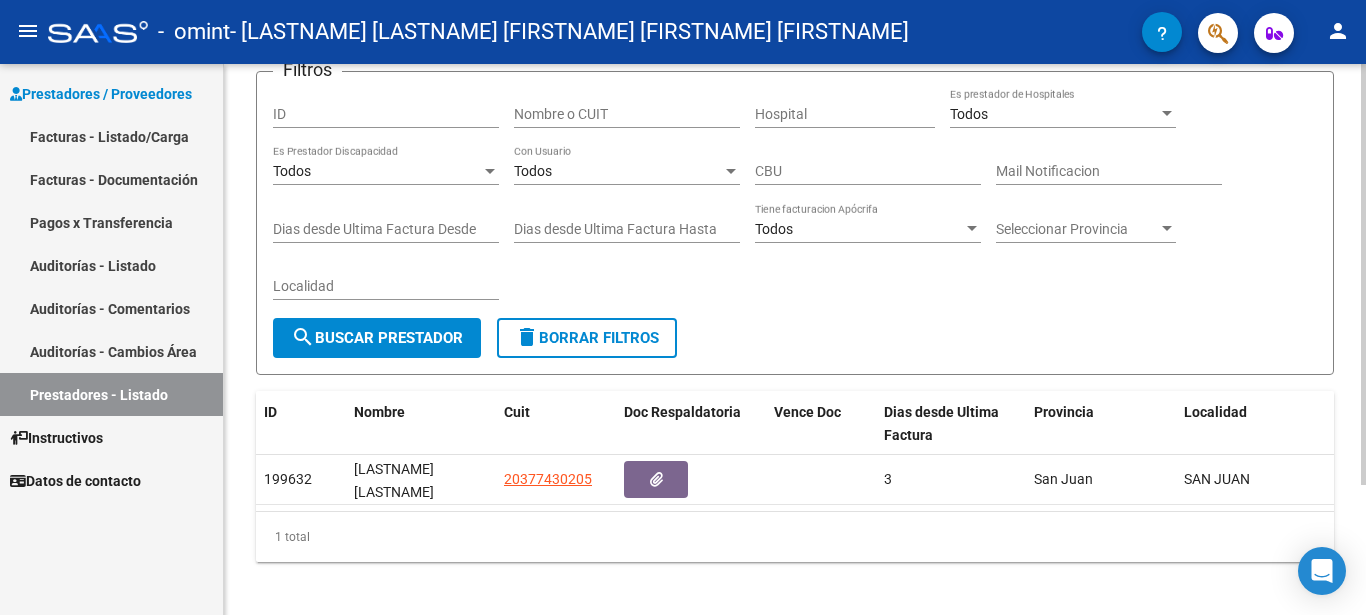 scroll, scrollTop: 171, scrollLeft: 0, axis: vertical 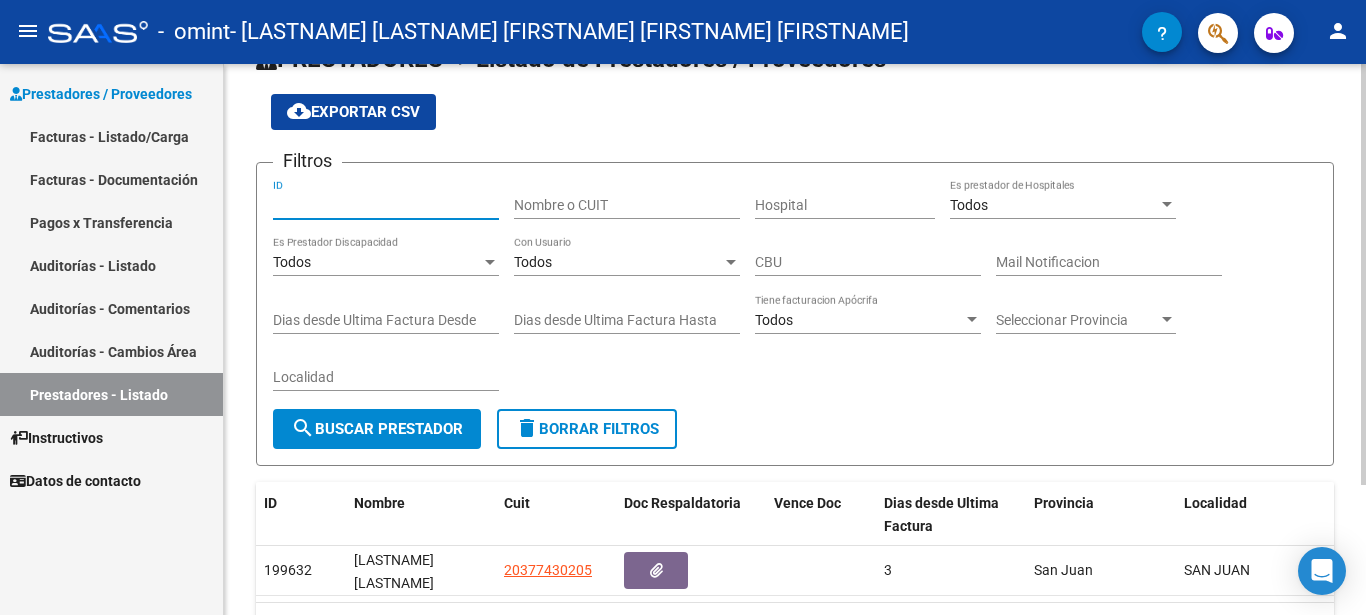 click on "ID" at bounding box center [386, 205] 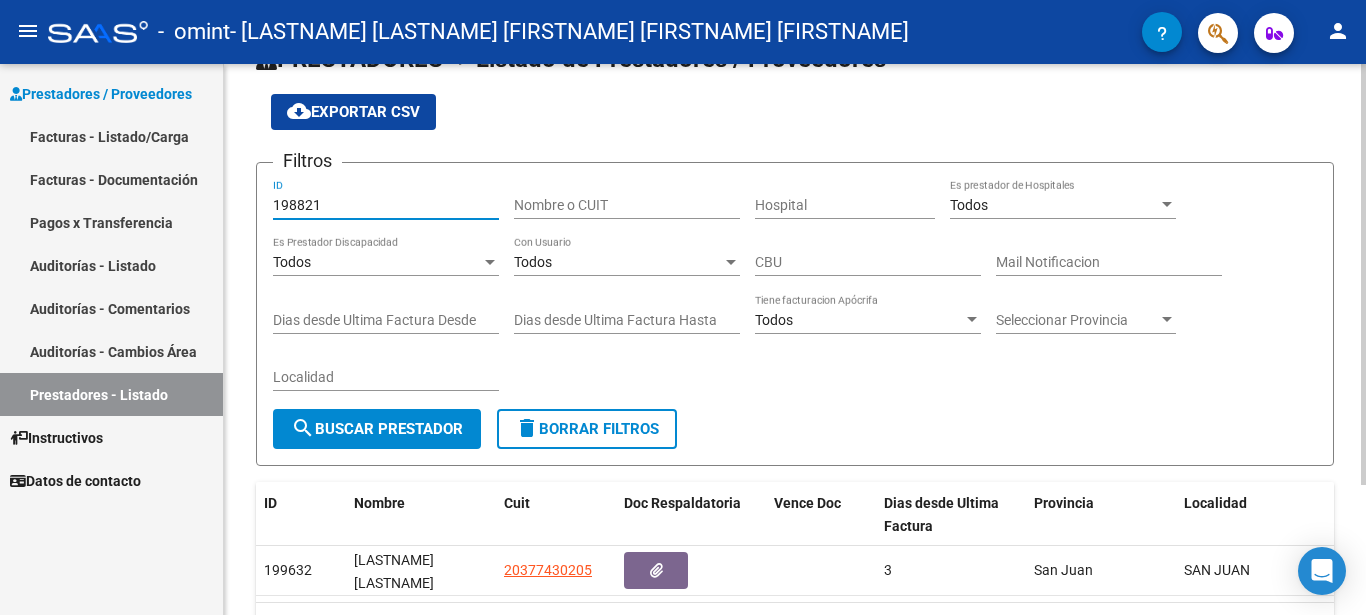 type on "198821" 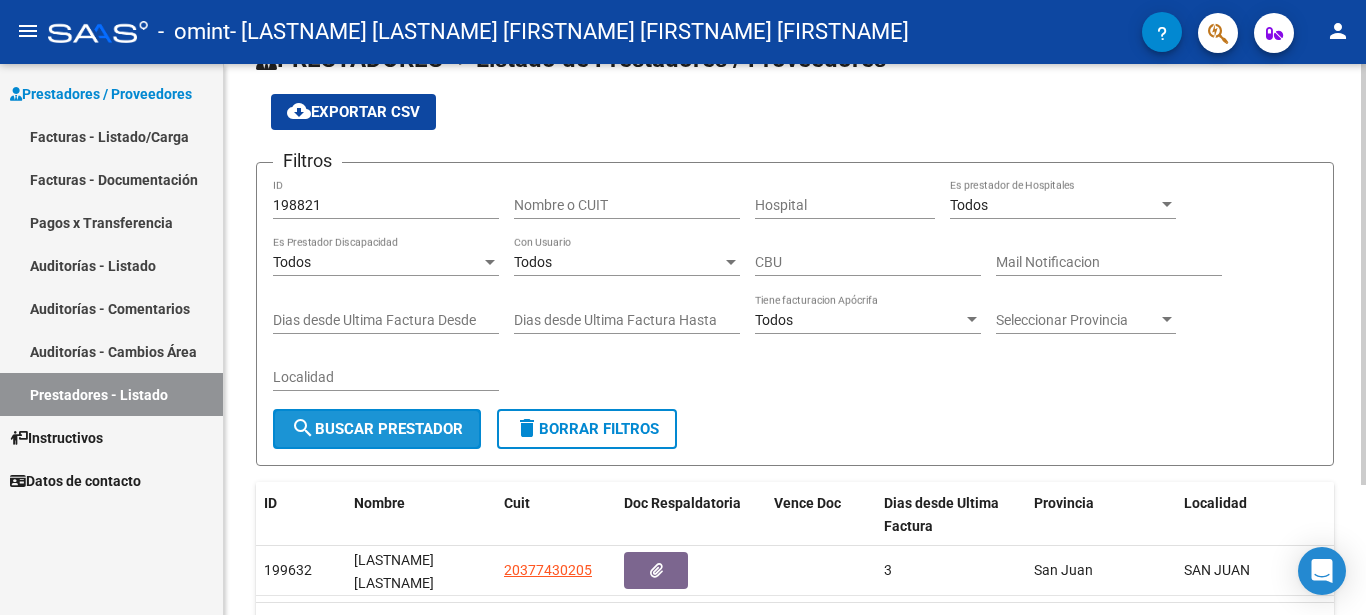 click on "search  Buscar Prestador" 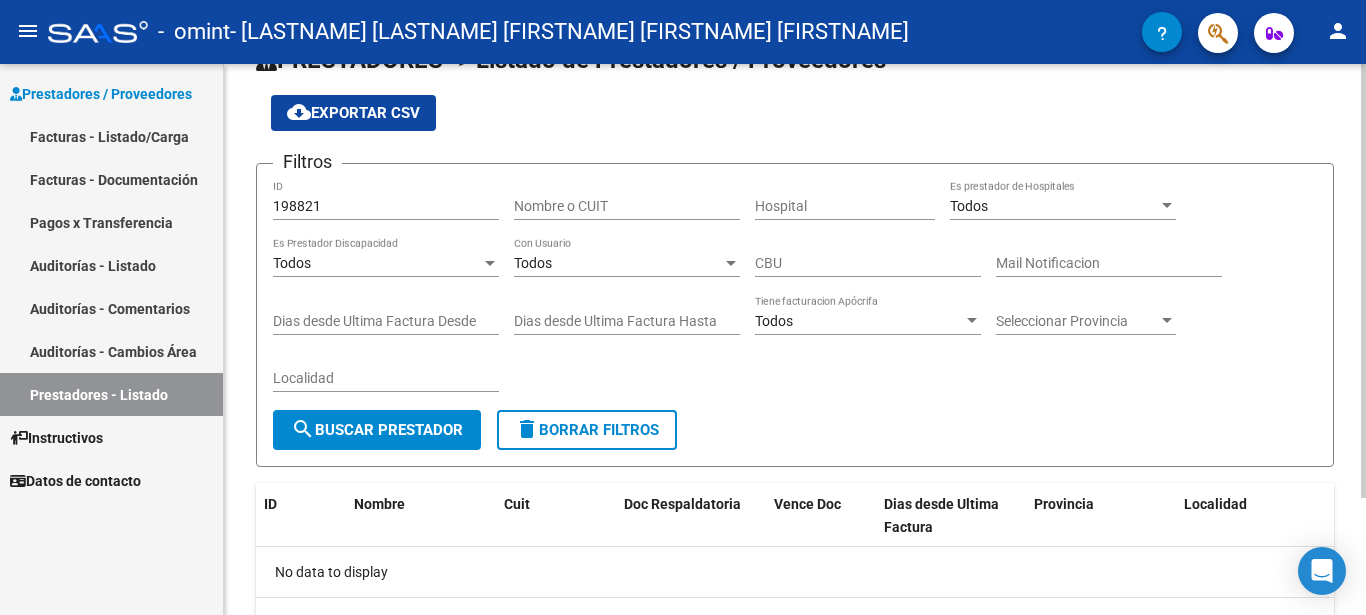 scroll, scrollTop: 66, scrollLeft: 0, axis: vertical 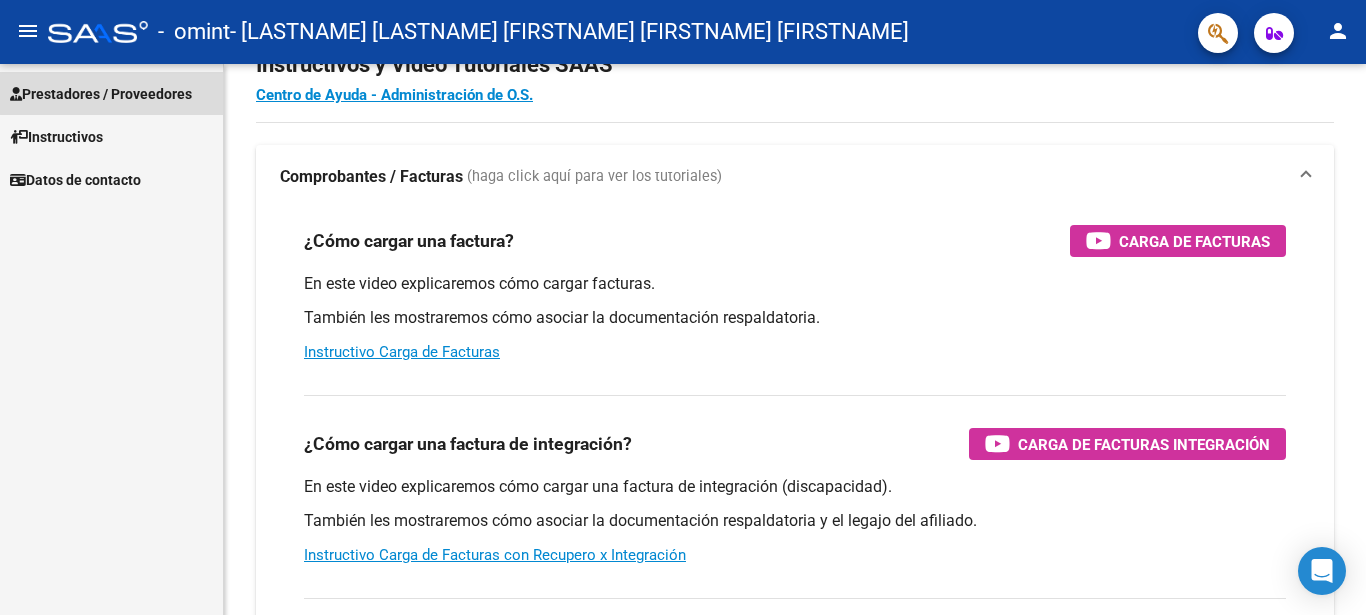 click on "Prestadores / Proveedores" at bounding box center [101, 94] 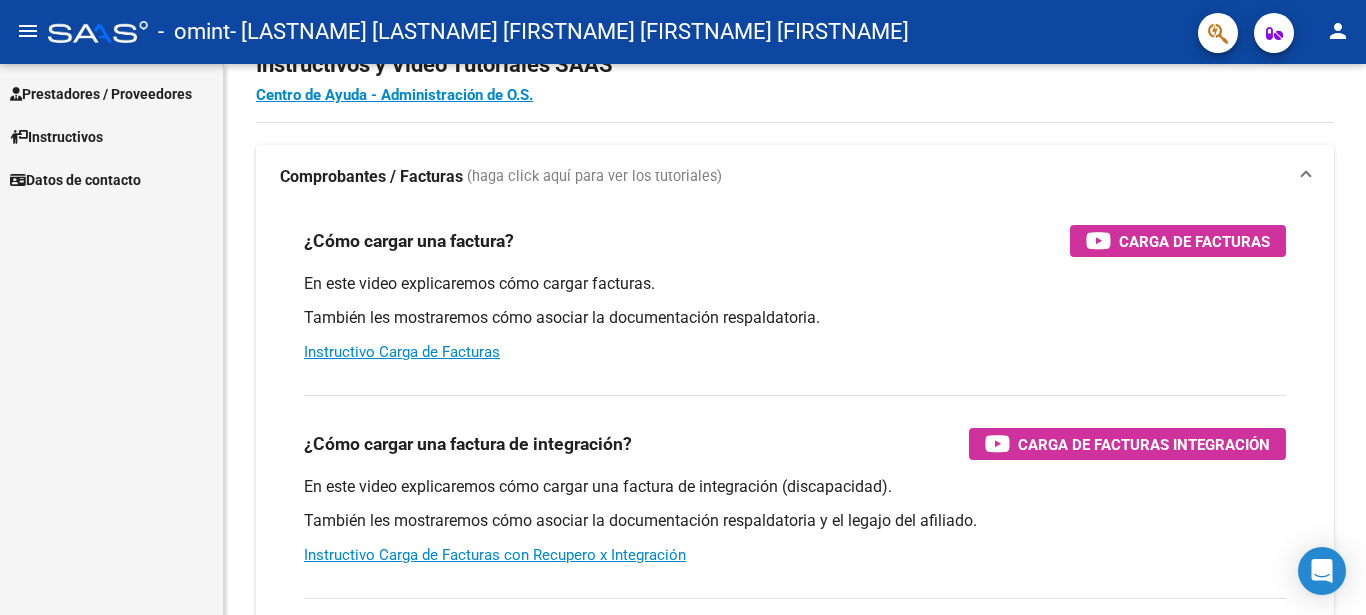 click on "Prestadores / Proveedores" at bounding box center [101, 94] 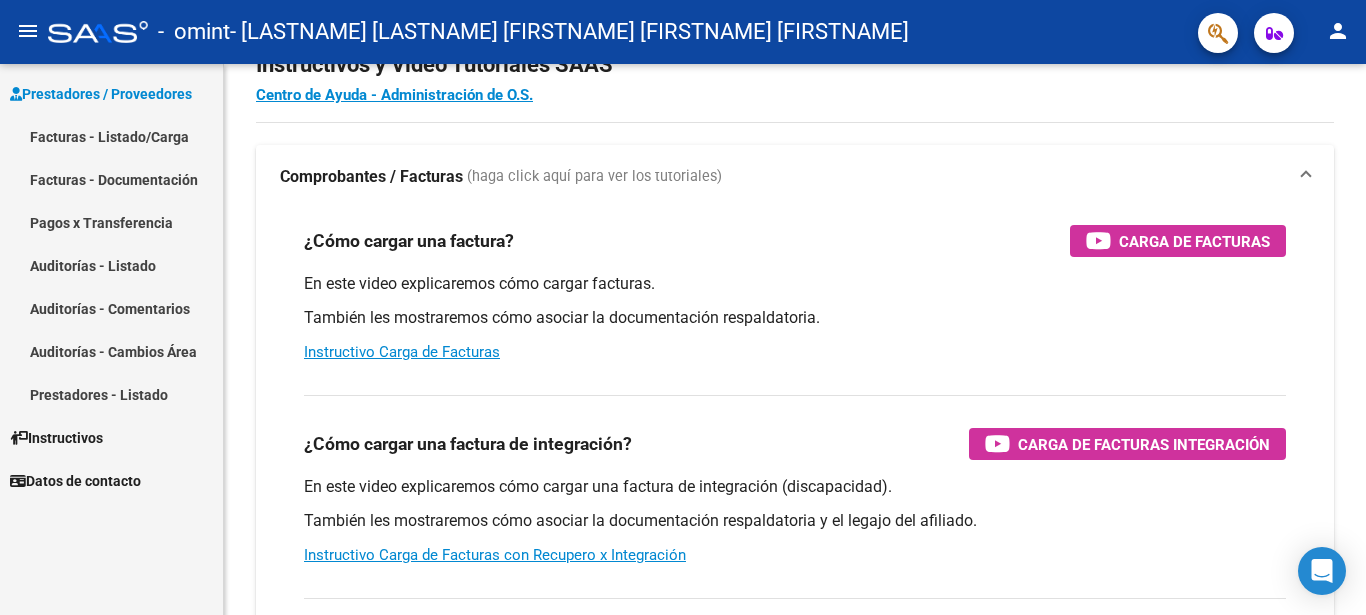click on "Prestadores - Listado" at bounding box center [111, 394] 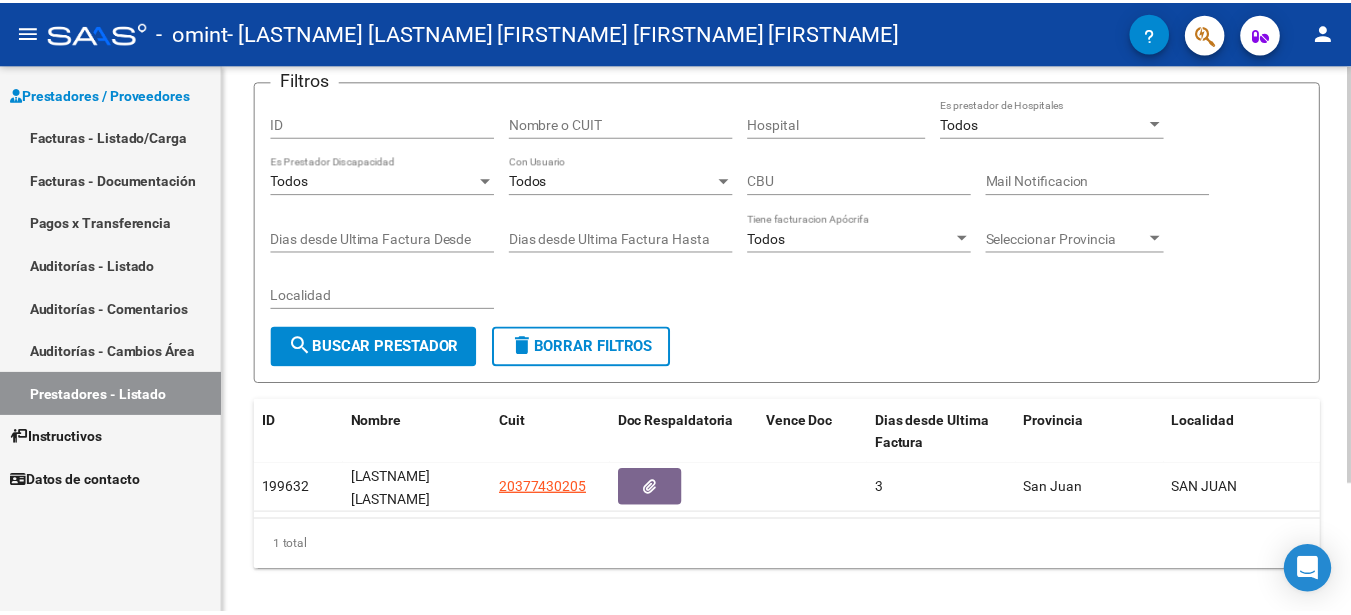scroll, scrollTop: 171, scrollLeft: 0, axis: vertical 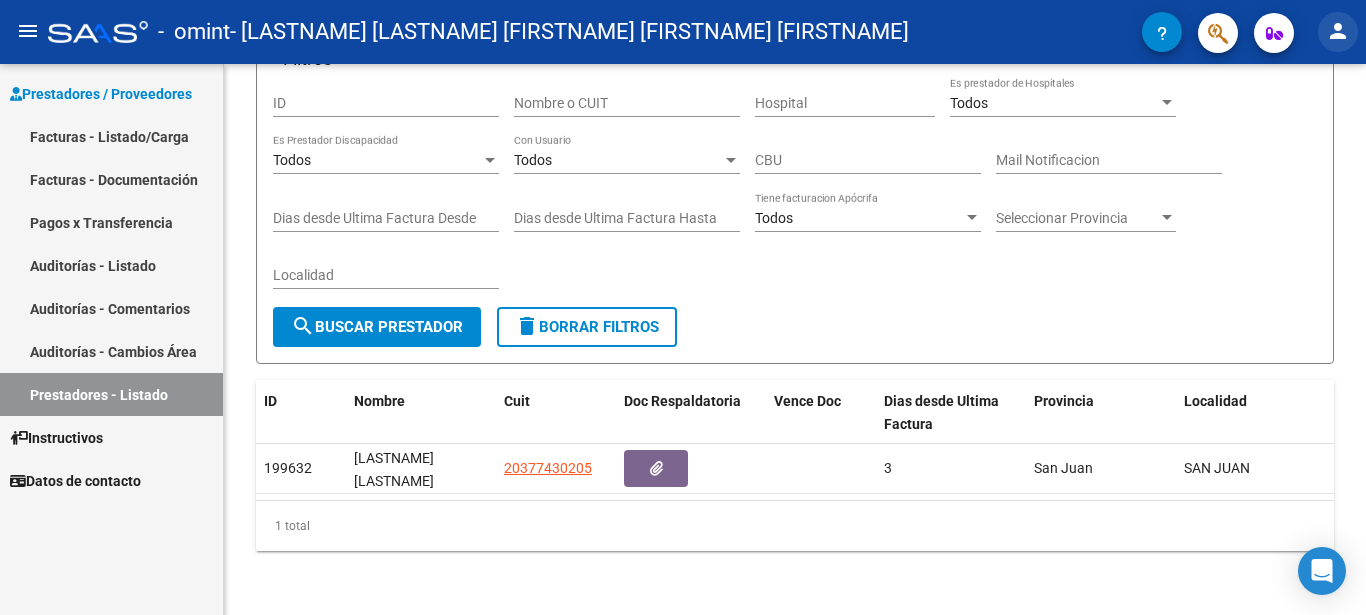 click on "person" 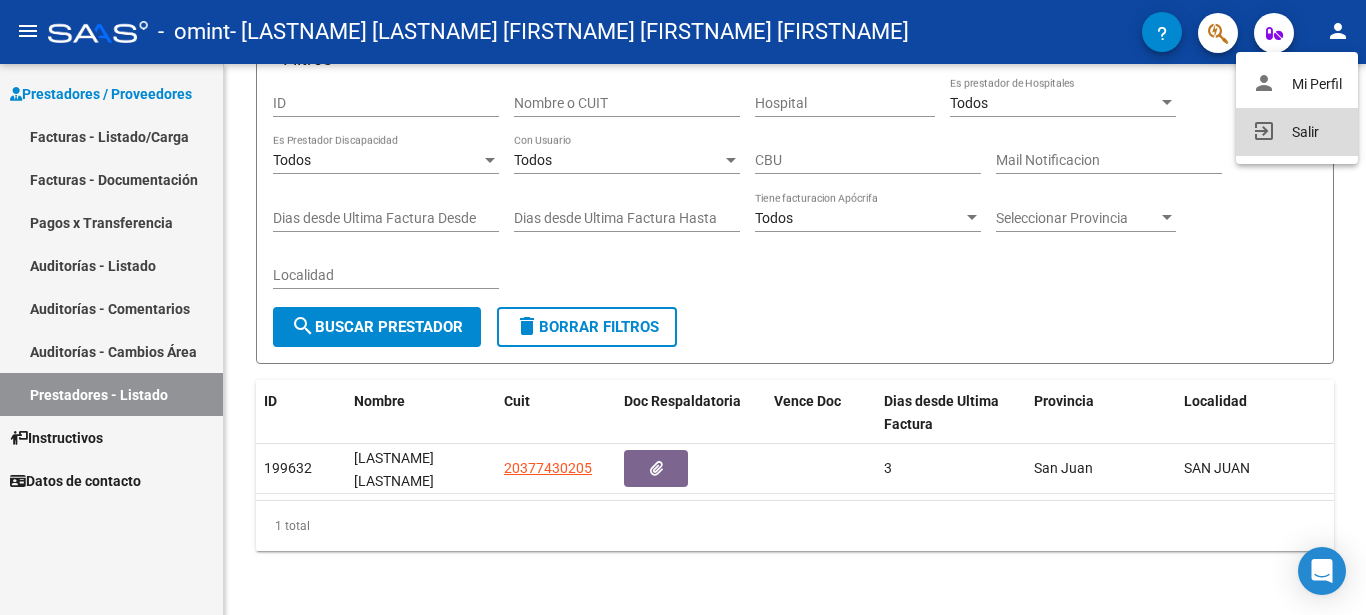 click on "exit_to_app  Salir" at bounding box center (1297, 132) 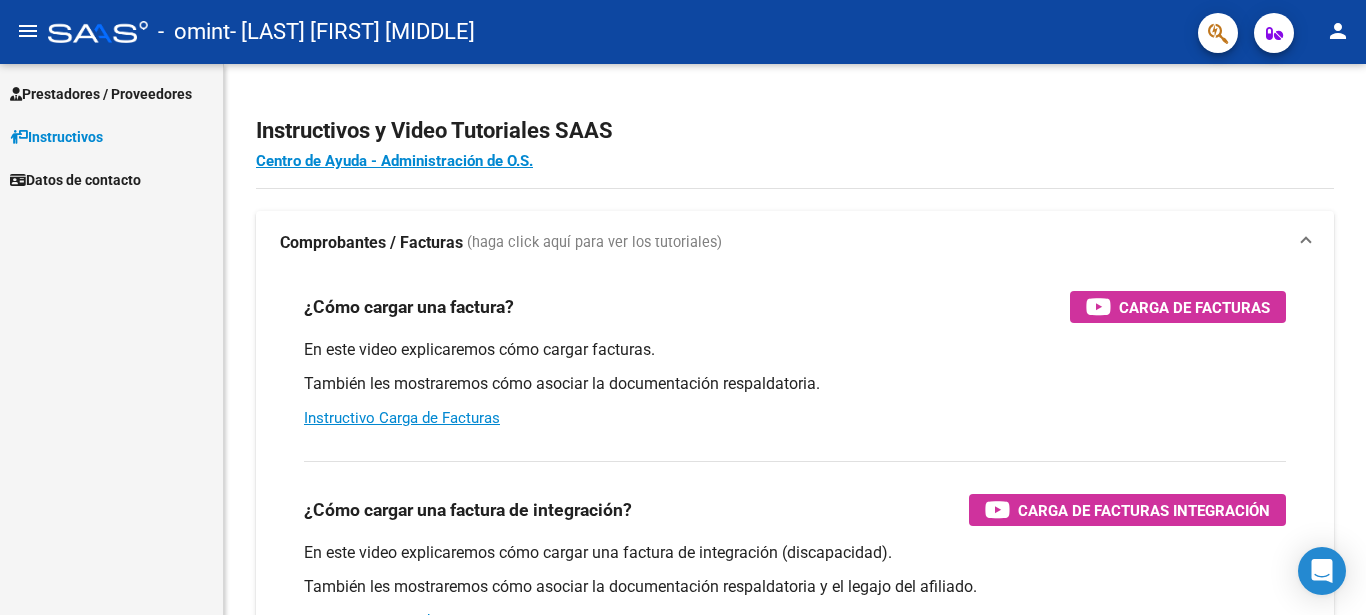scroll, scrollTop: 0, scrollLeft: 0, axis: both 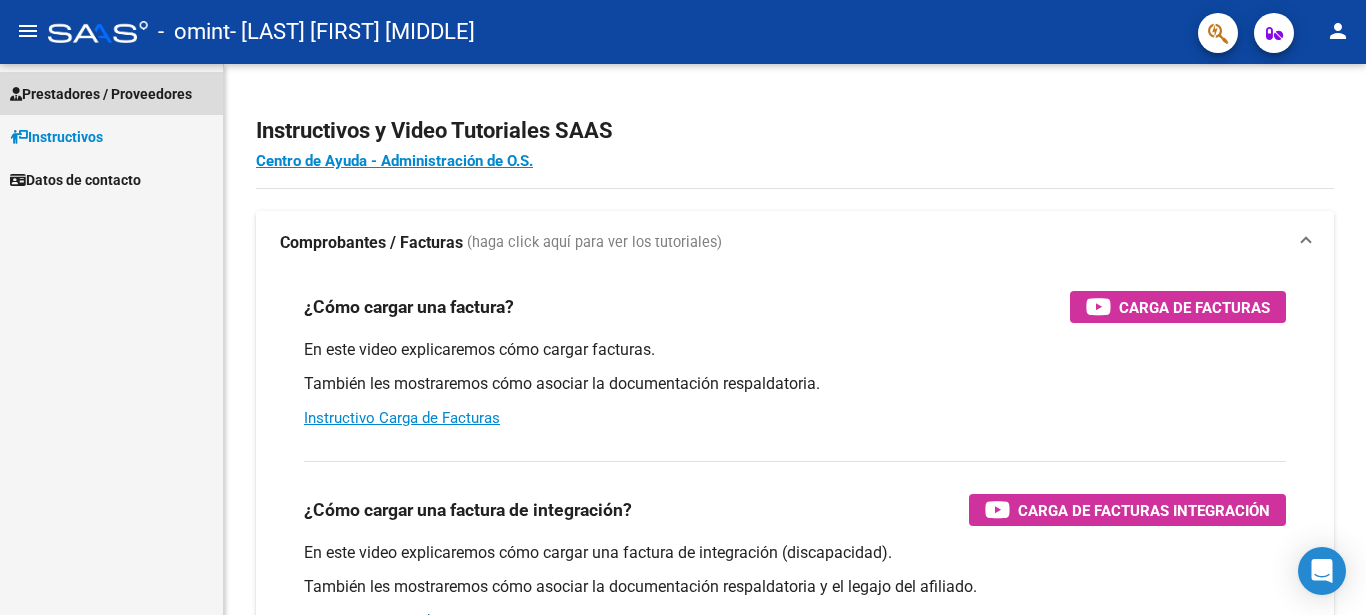click on "Prestadores / Proveedores" at bounding box center (101, 94) 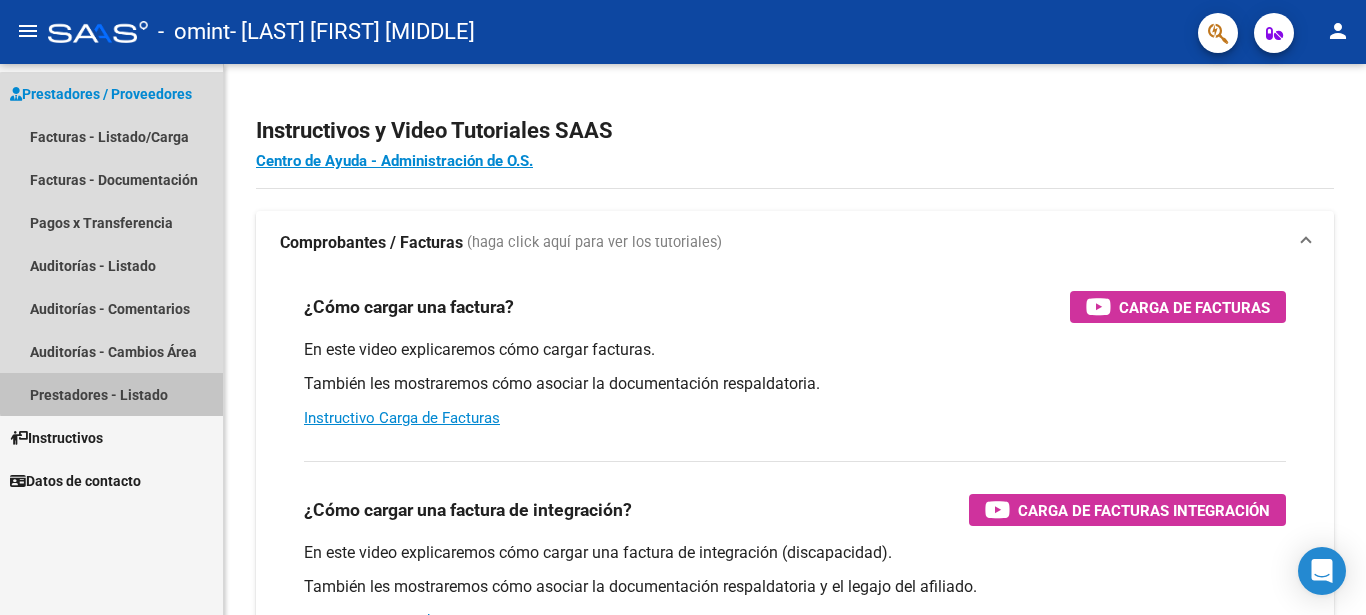 click on "Prestadores - Listado" at bounding box center [111, 394] 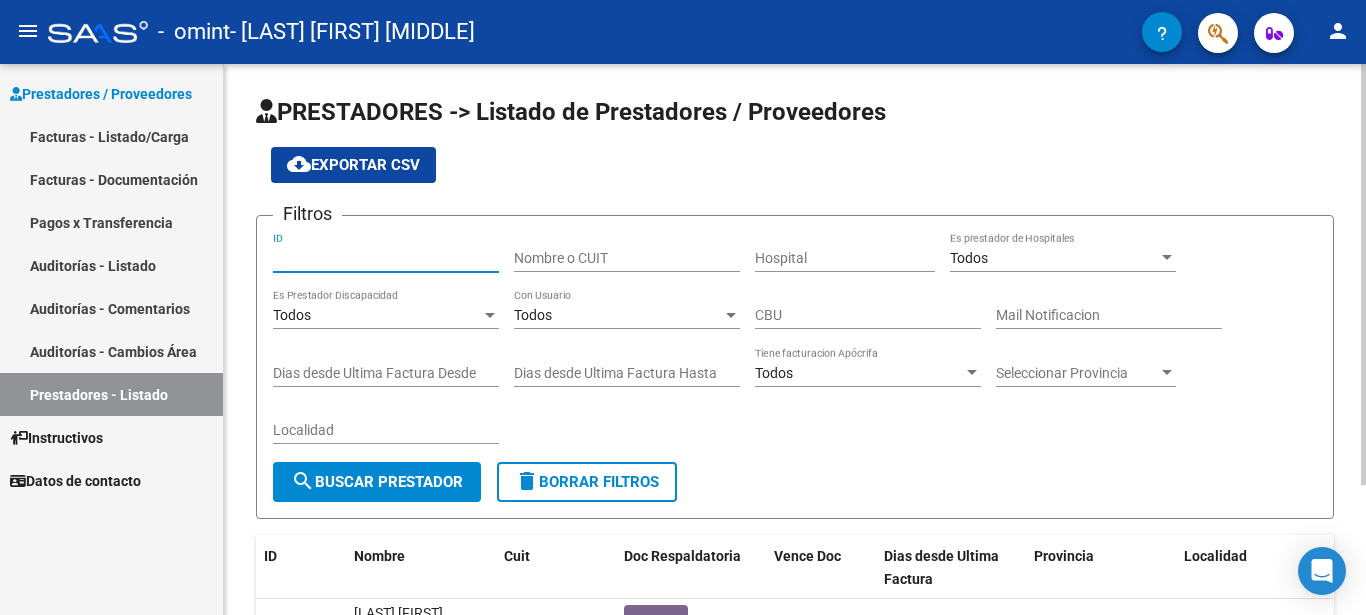 click on "ID" at bounding box center [386, 258] 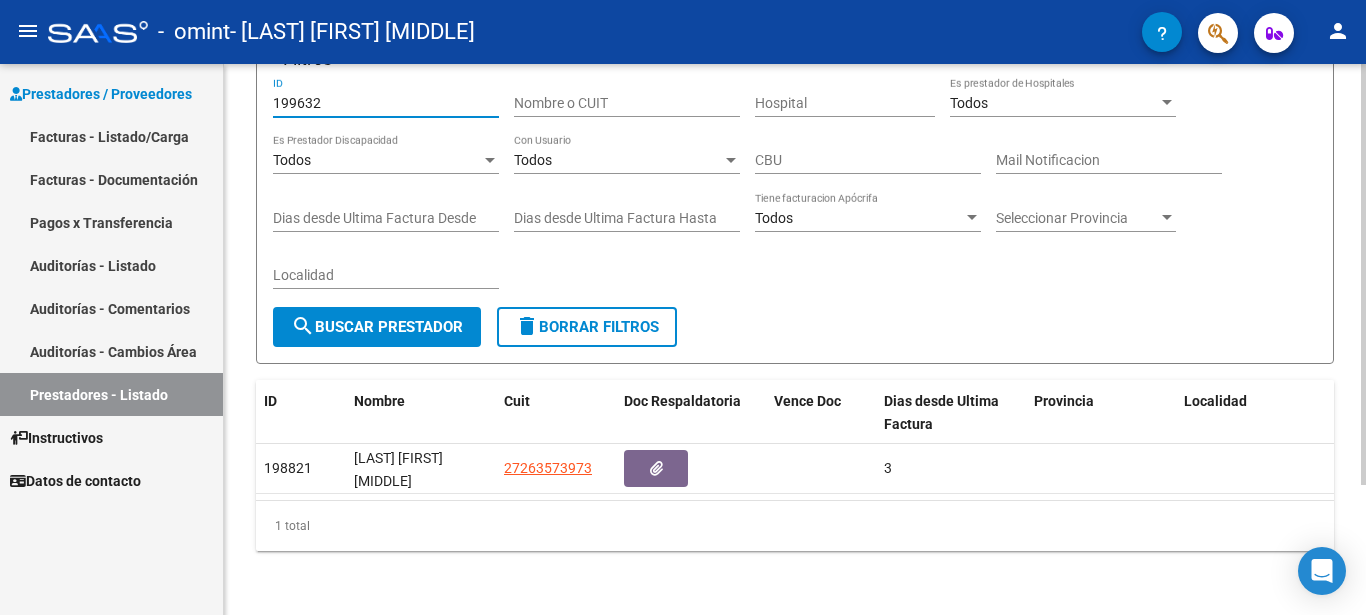 scroll, scrollTop: 171, scrollLeft: 0, axis: vertical 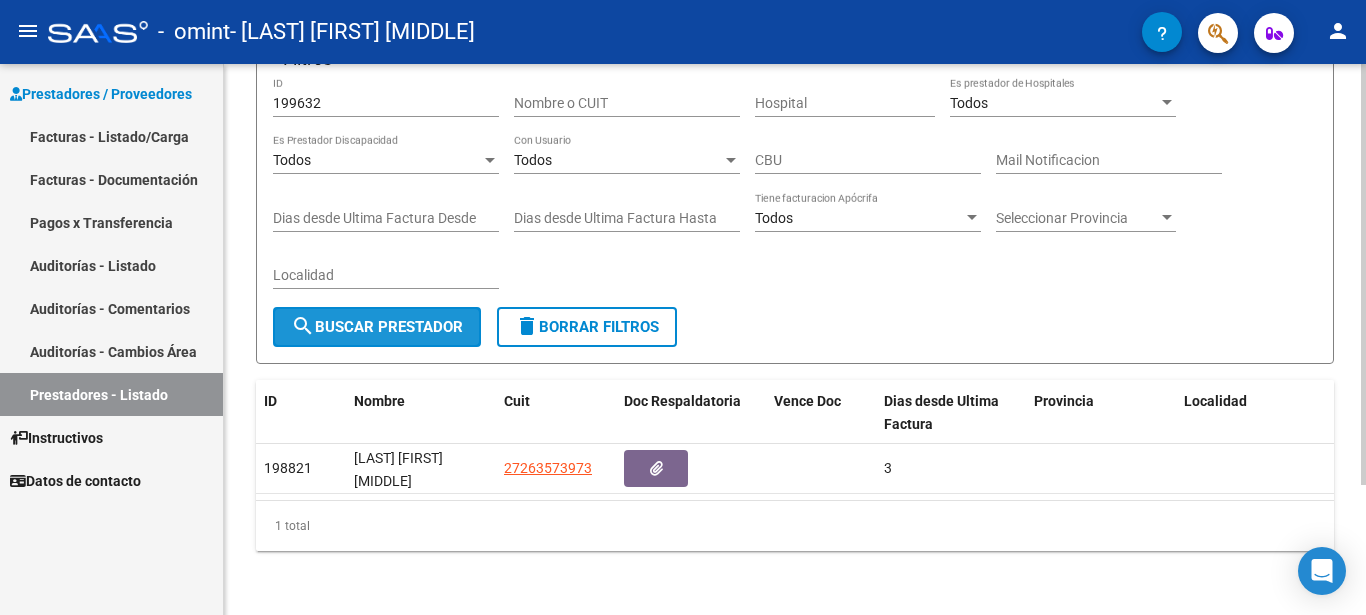 click on "search  Buscar Prestador" 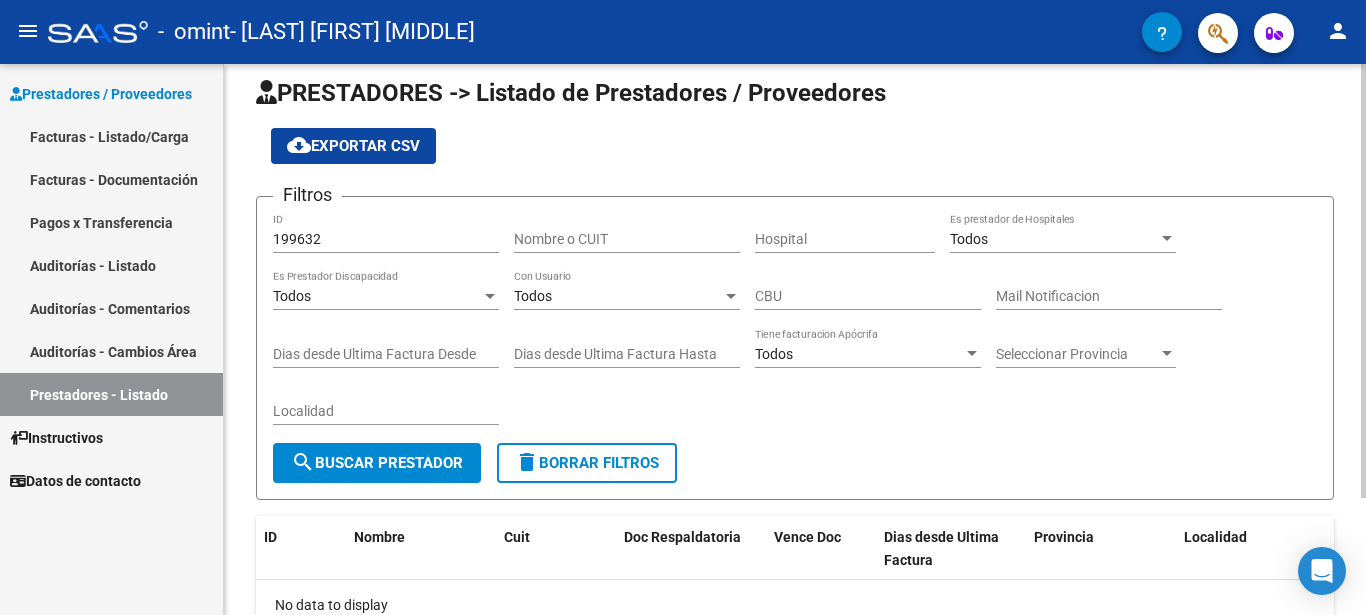 scroll, scrollTop: 20, scrollLeft: 0, axis: vertical 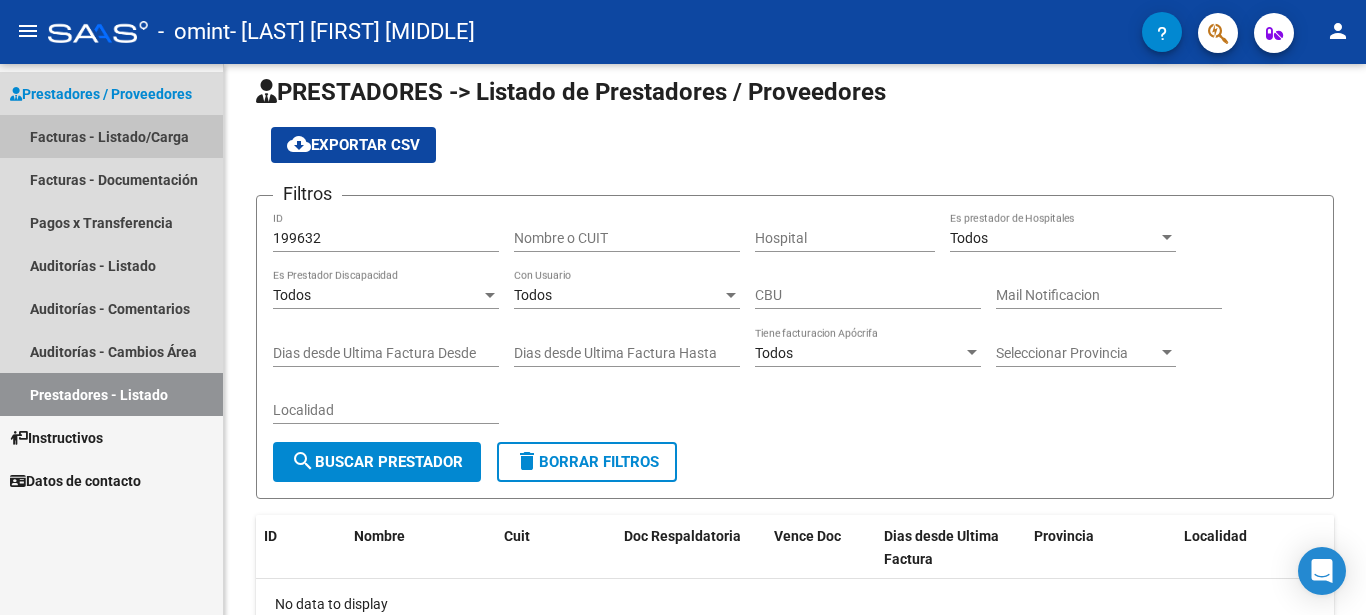 click on "Facturas - Listado/Carga" at bounding box center (111, 136) 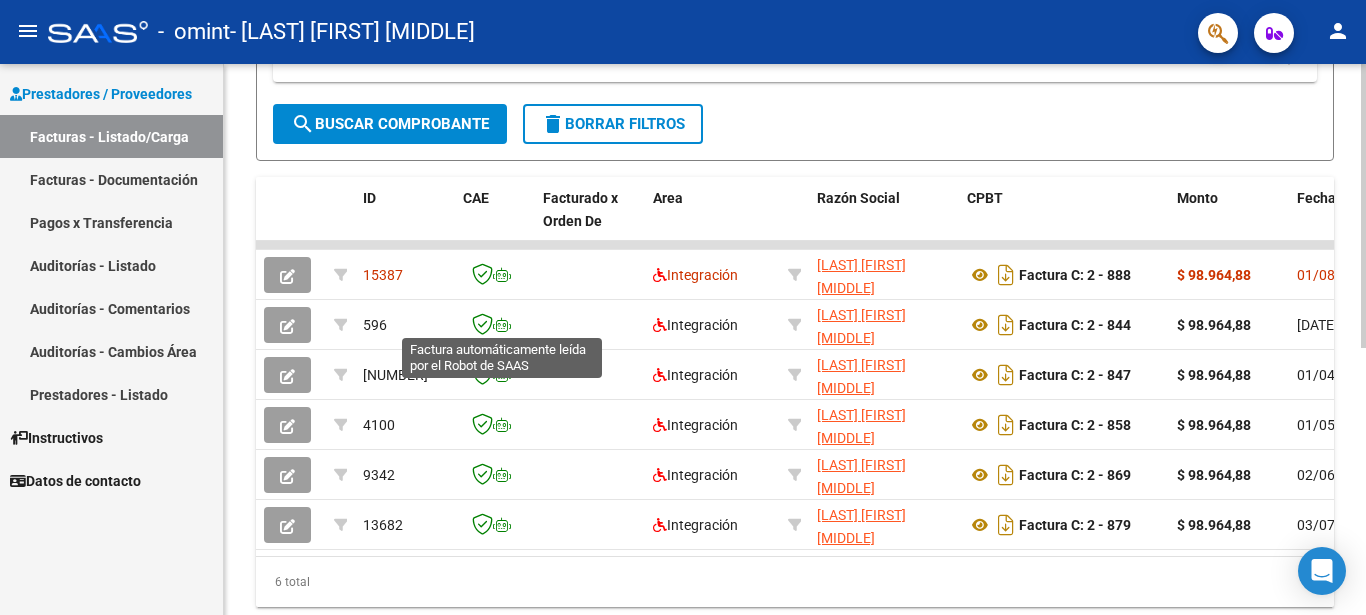 scroll, scrollTop: 448, scrollLeft: 0, axis: vertical 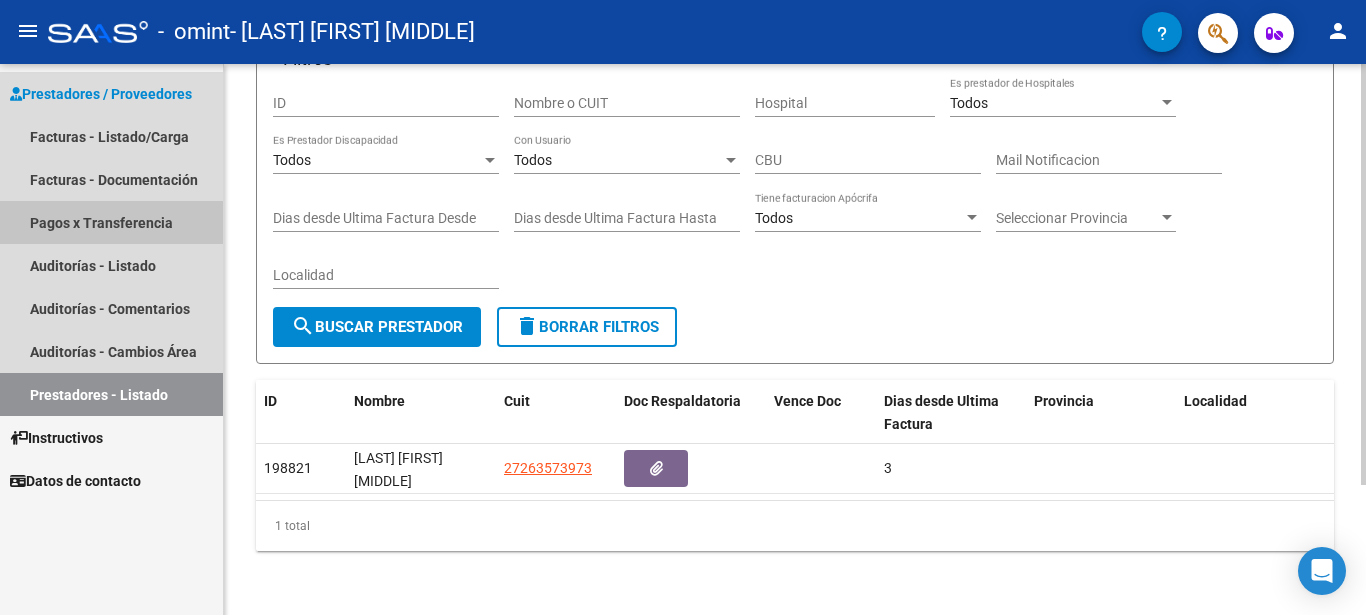click on "Pagos x Transferencia" at bounding box center (111, 222) 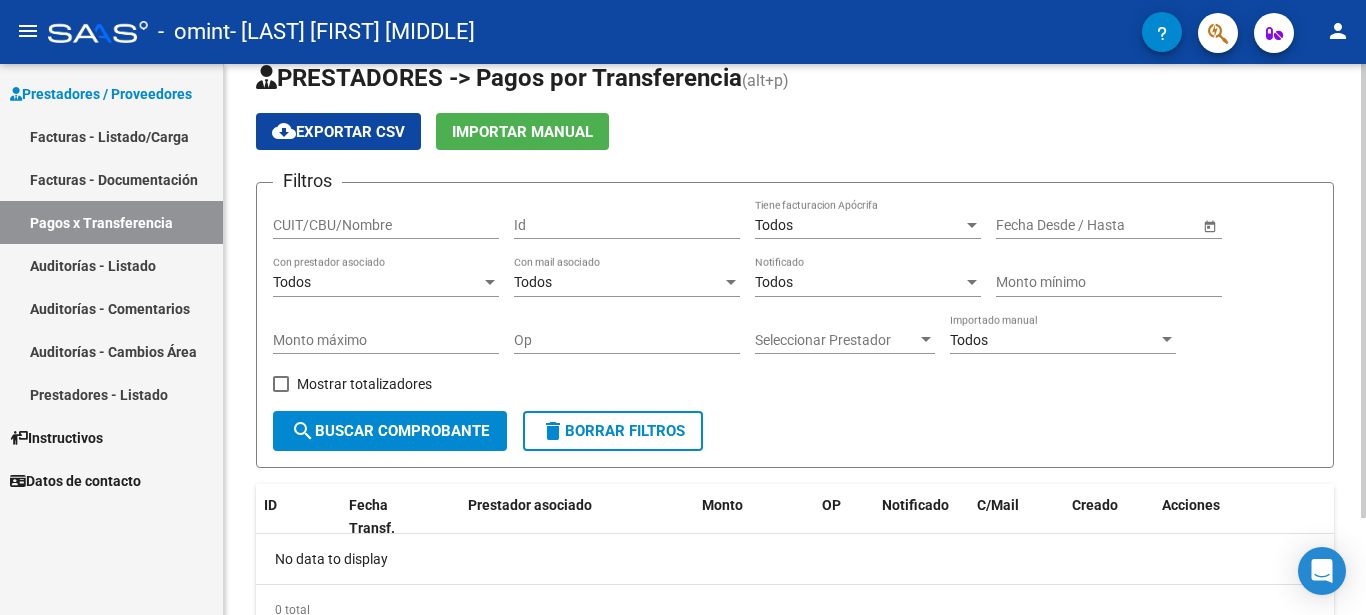 scroll, scrollTop: 29, scrollLeft: 0, axis: vertical 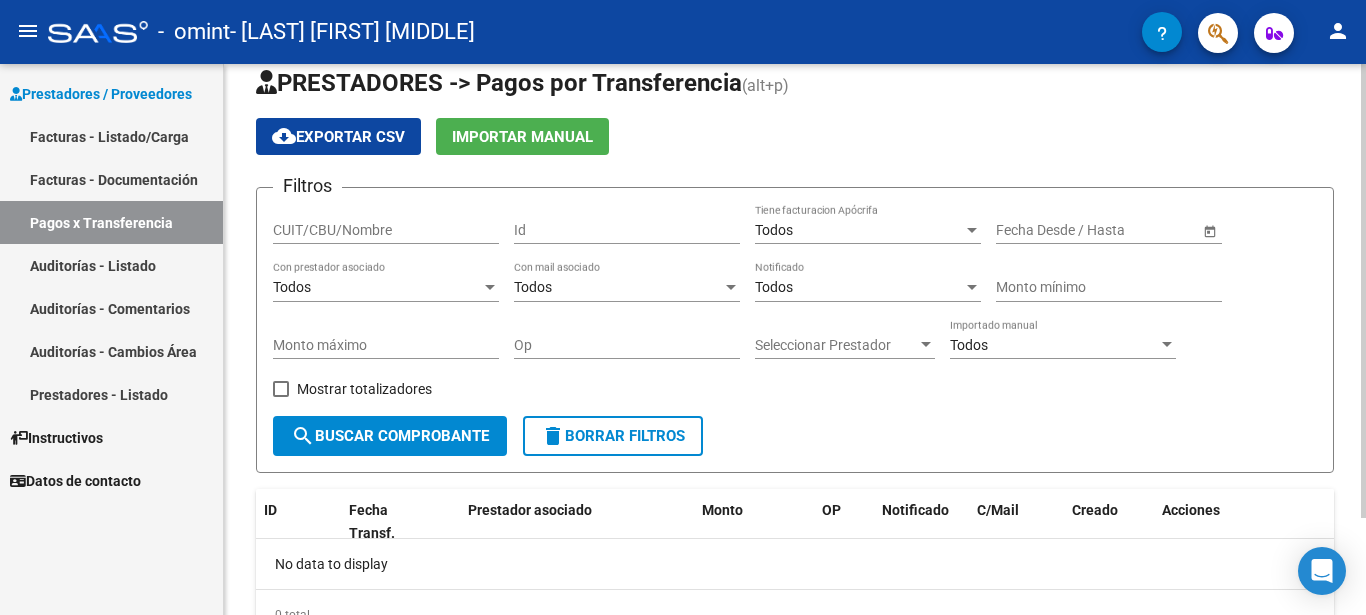click on "CUIT/CBU/Nombre" at bounding box center (386, 230) 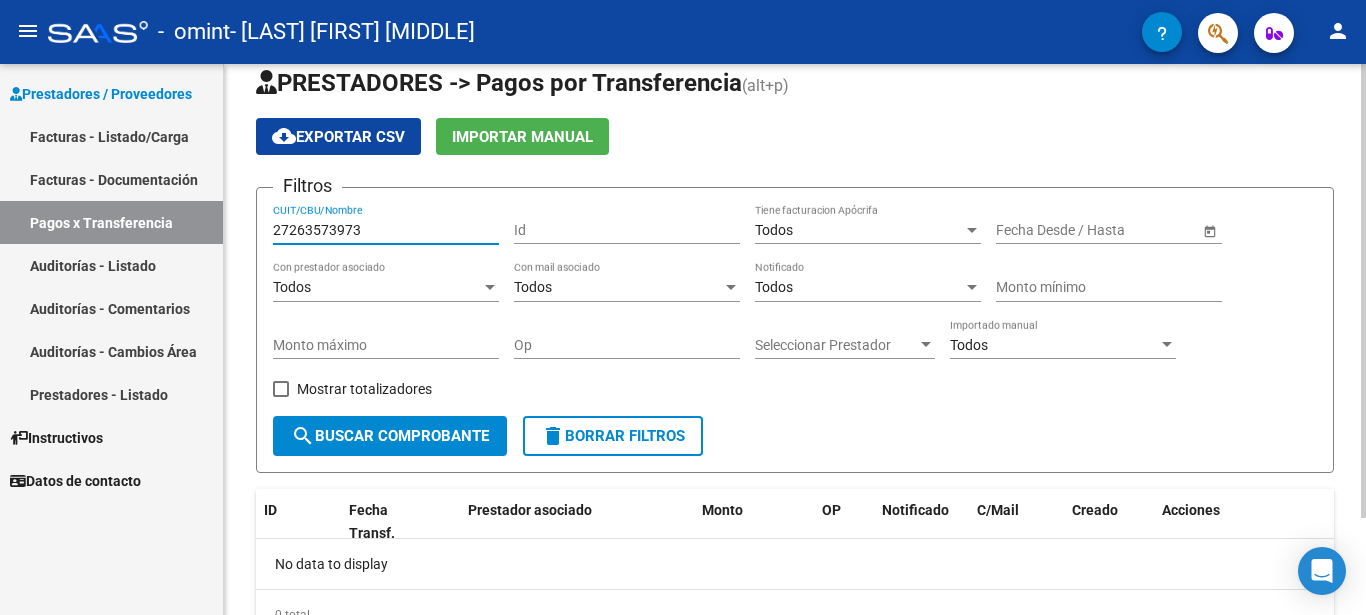 type on "27263573973" 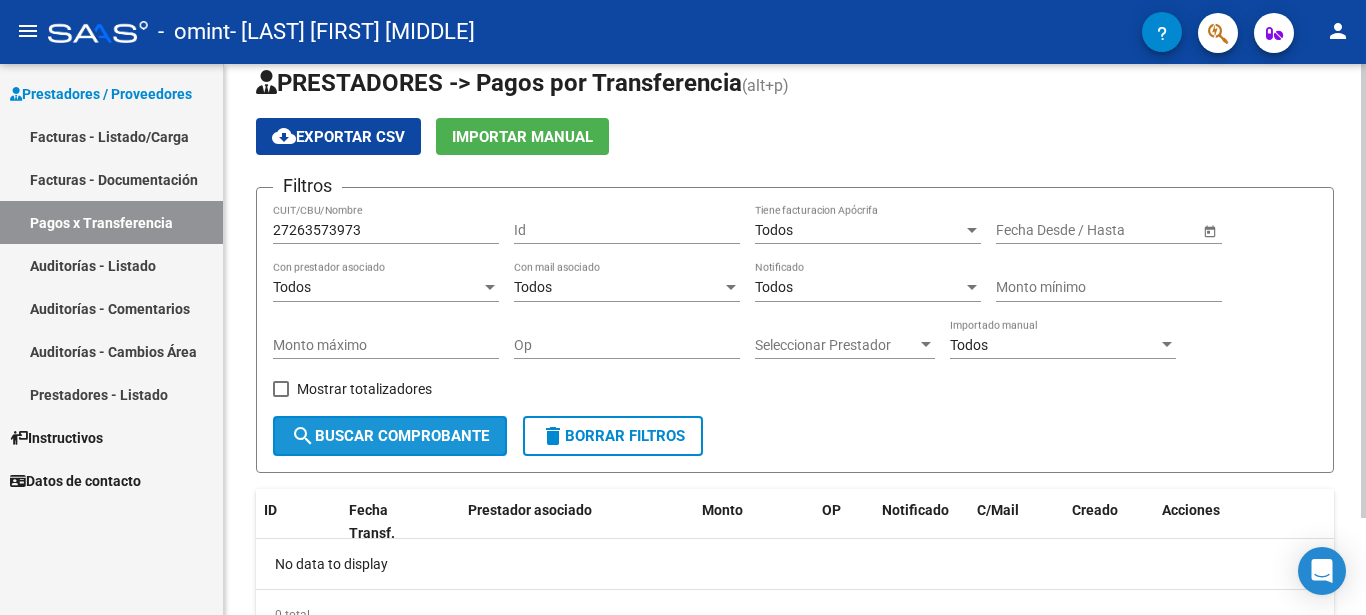 click on "search  Buscar Comprobante" 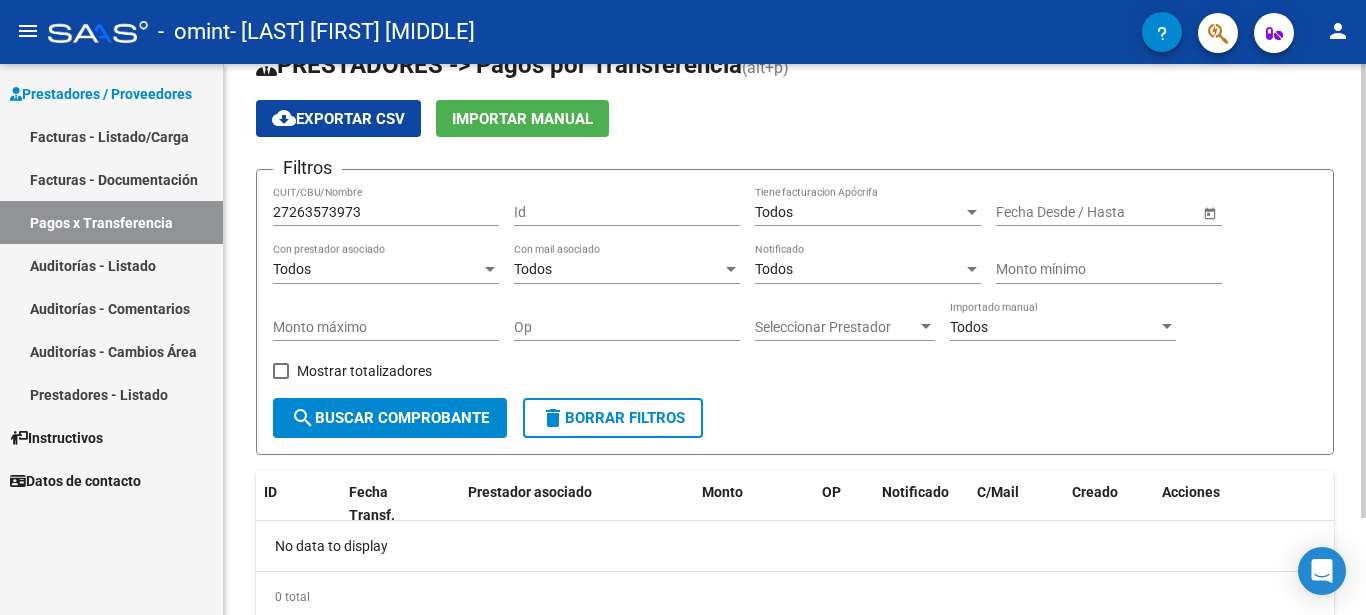 scroll, scrollTop: 21, scrollLeft: 0, axis: vertical 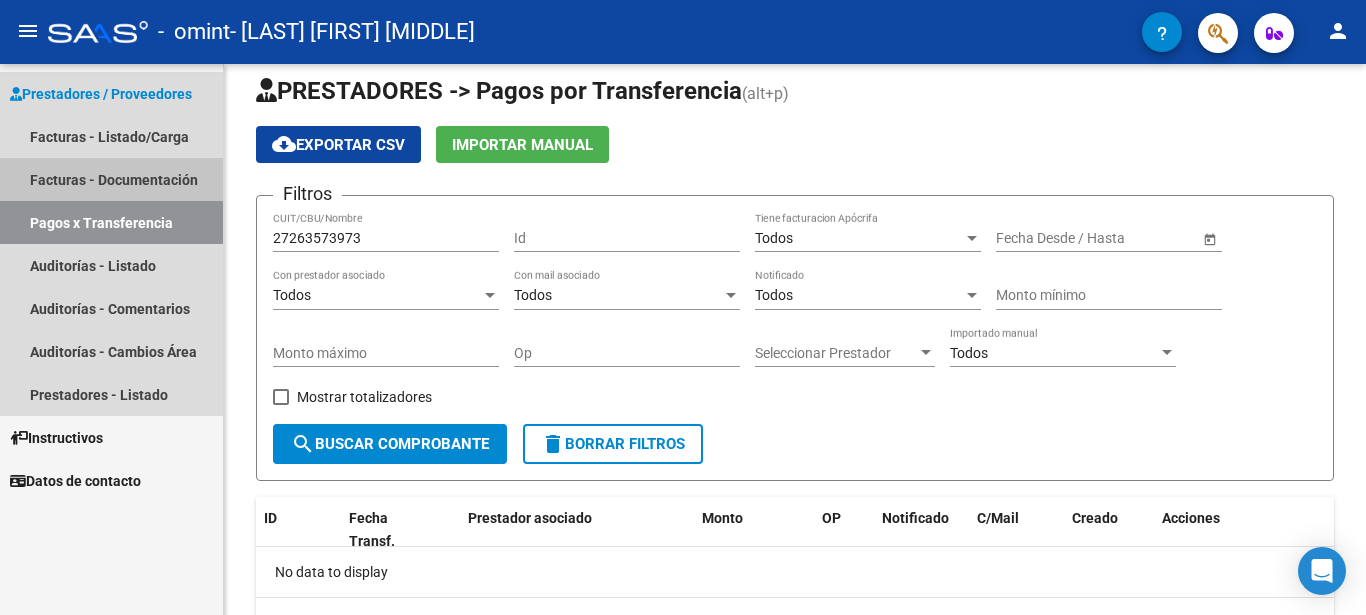 click on "Facturas - Documentación" at bounding box center (111, 179) 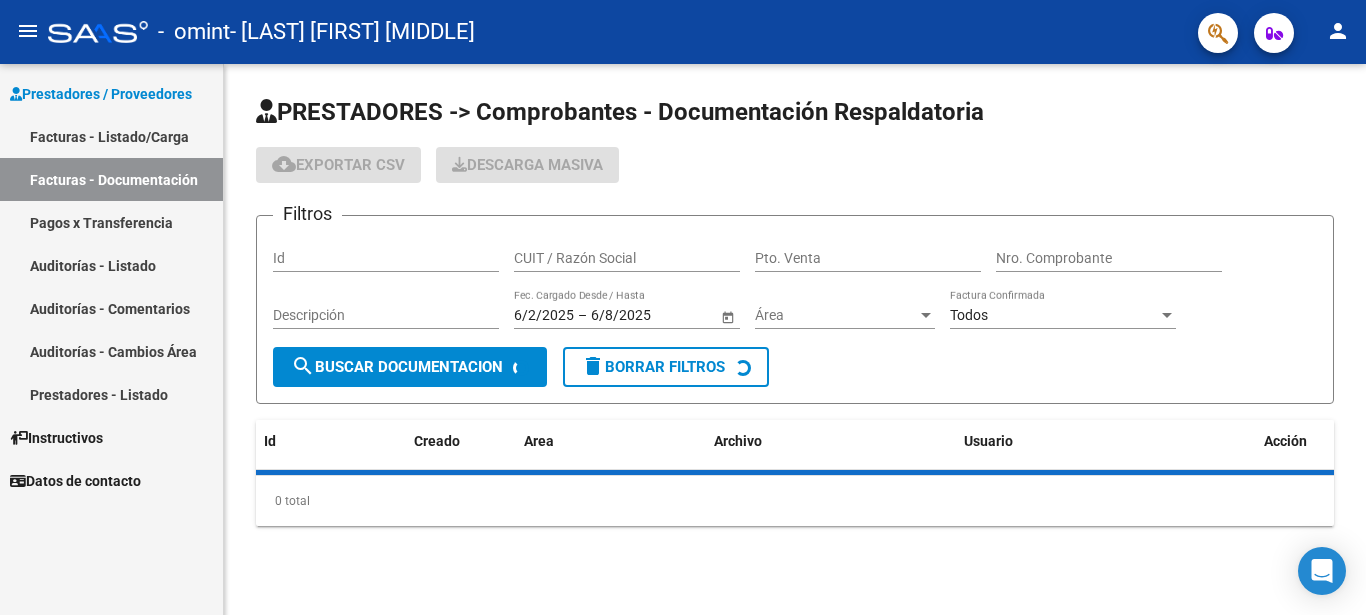 scroll, scrollTop: 0, scrollLeft: 0, axis: both 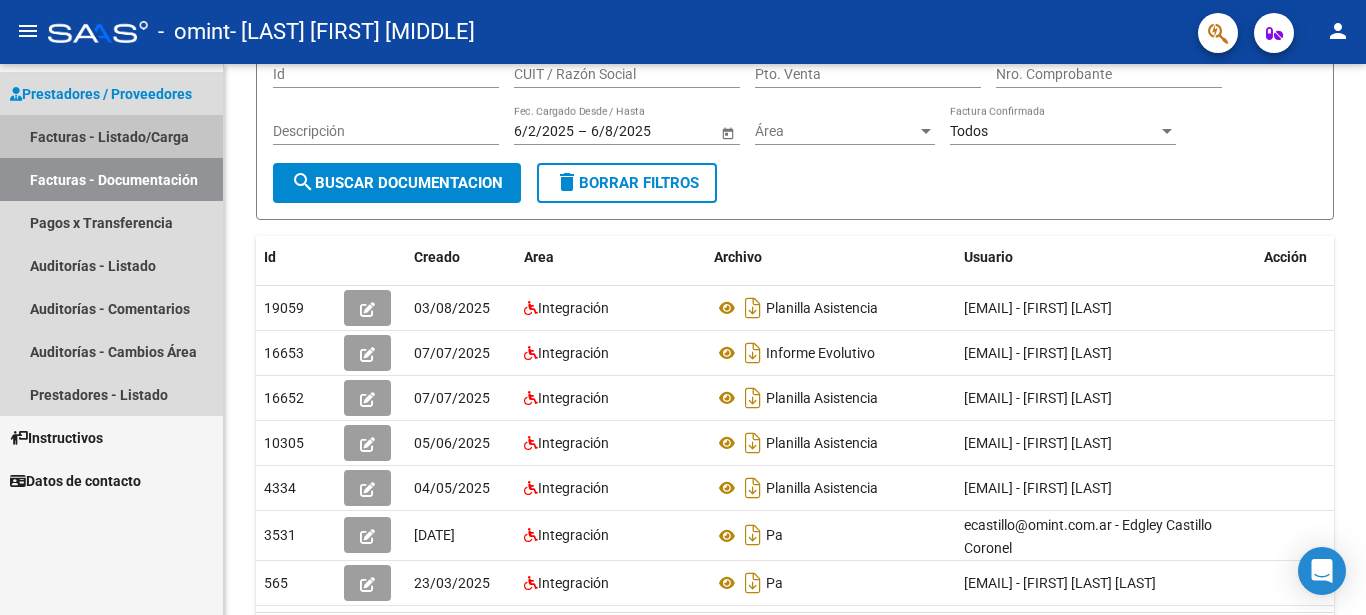 click on "Facturas - Listado/Carga" at bounding box center (111, 136) 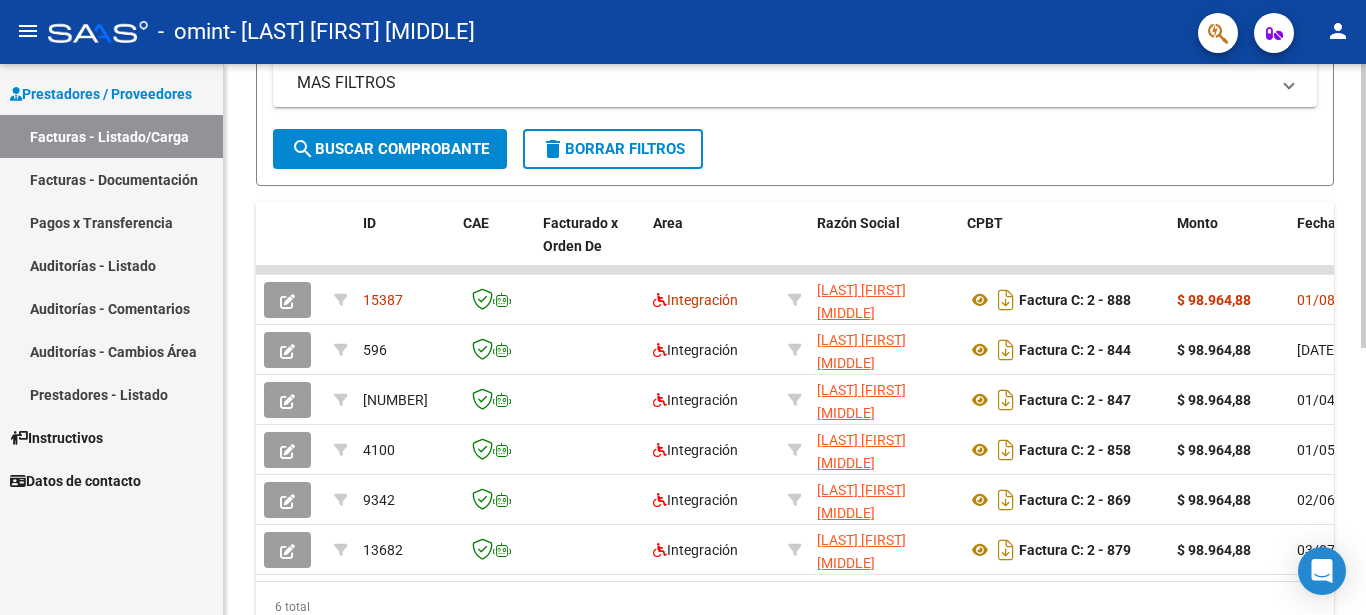 scroll, scrollTop: 421, scrollLeft: 0, axis: vertical 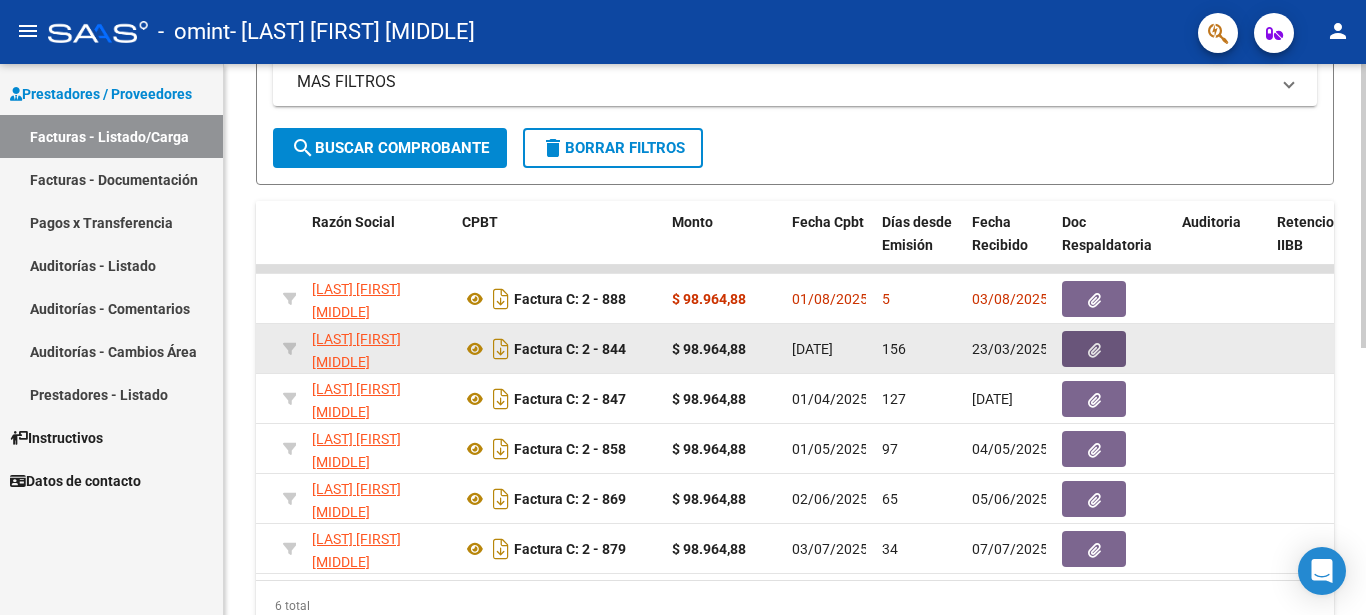 click 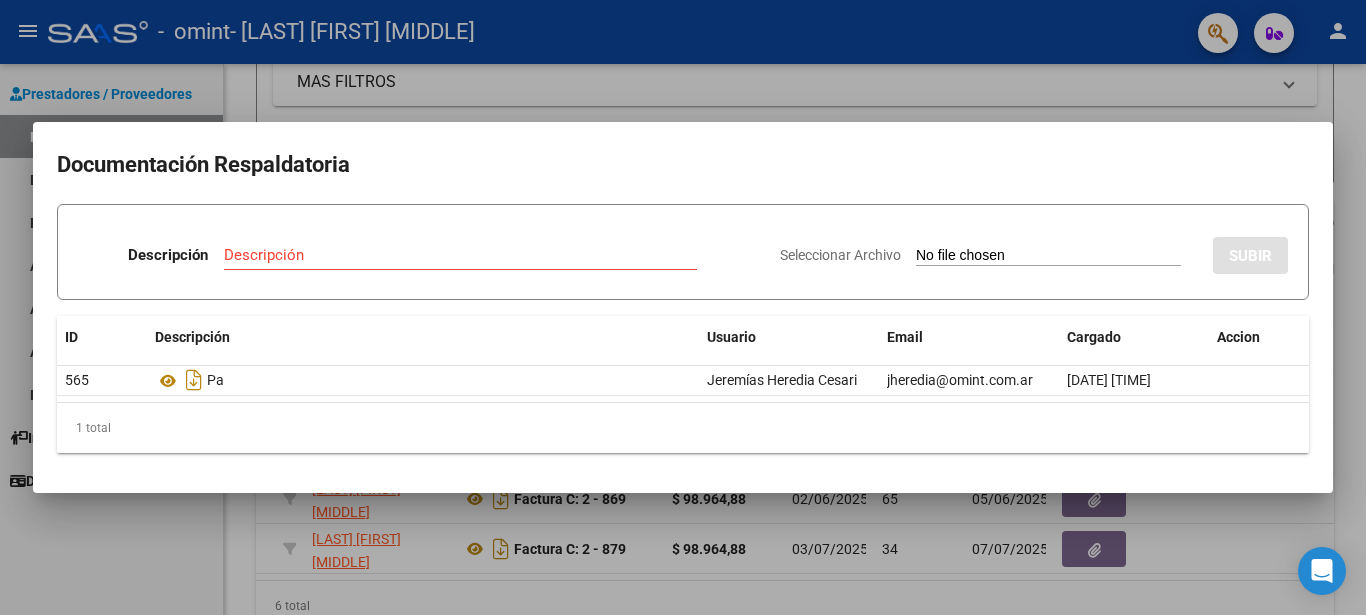 click at bounding box center (683, 307) 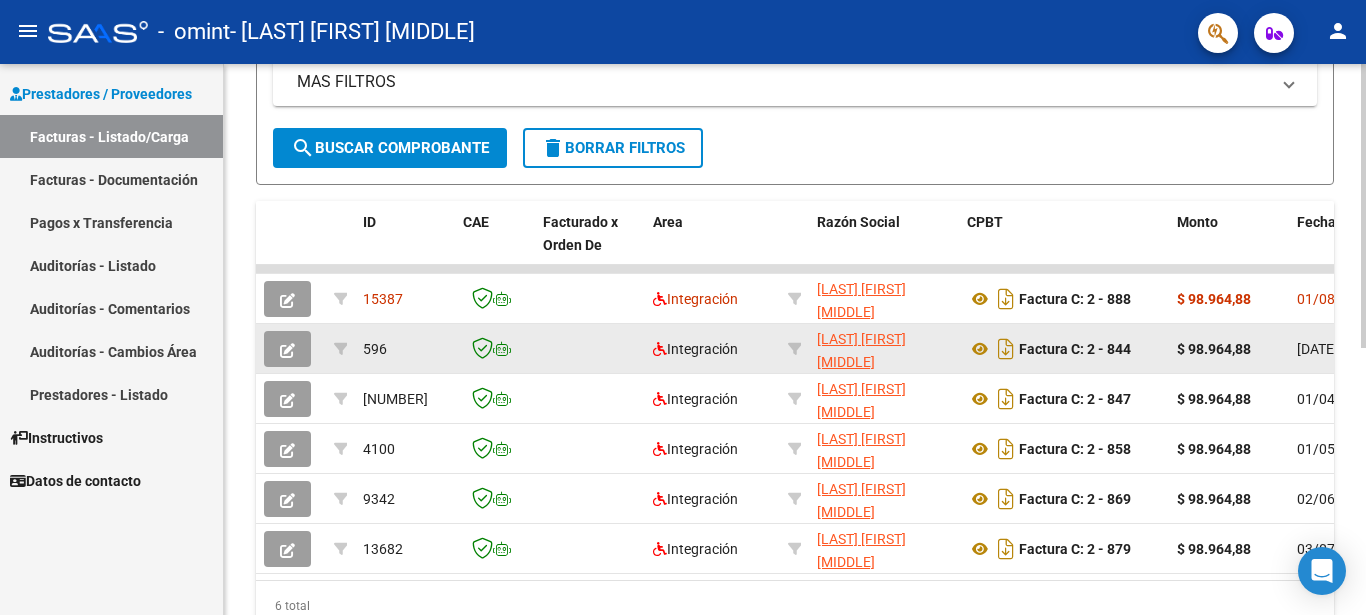 scroll, scrollTop: 0, scrollLeft: 51, axis: horizontal 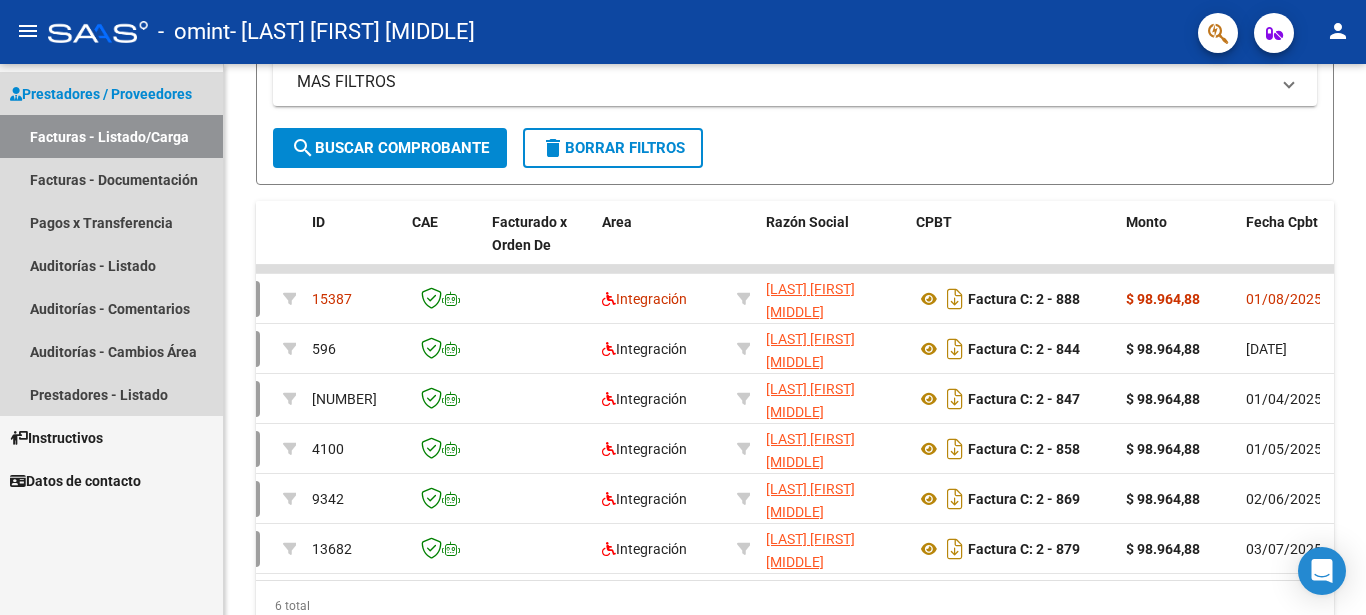 click on "Prestadores / Proveedores" at bounding box center (101, 94) 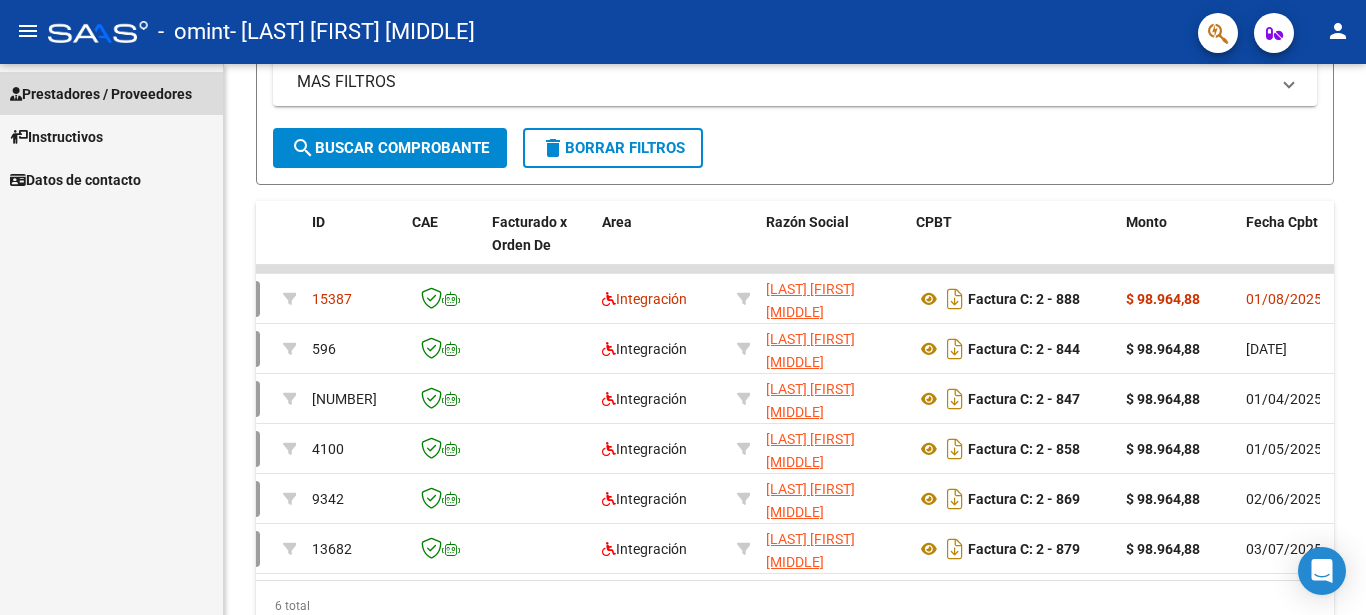 click on "Prestadores / Proveedores" at bounding box center (101, 94) 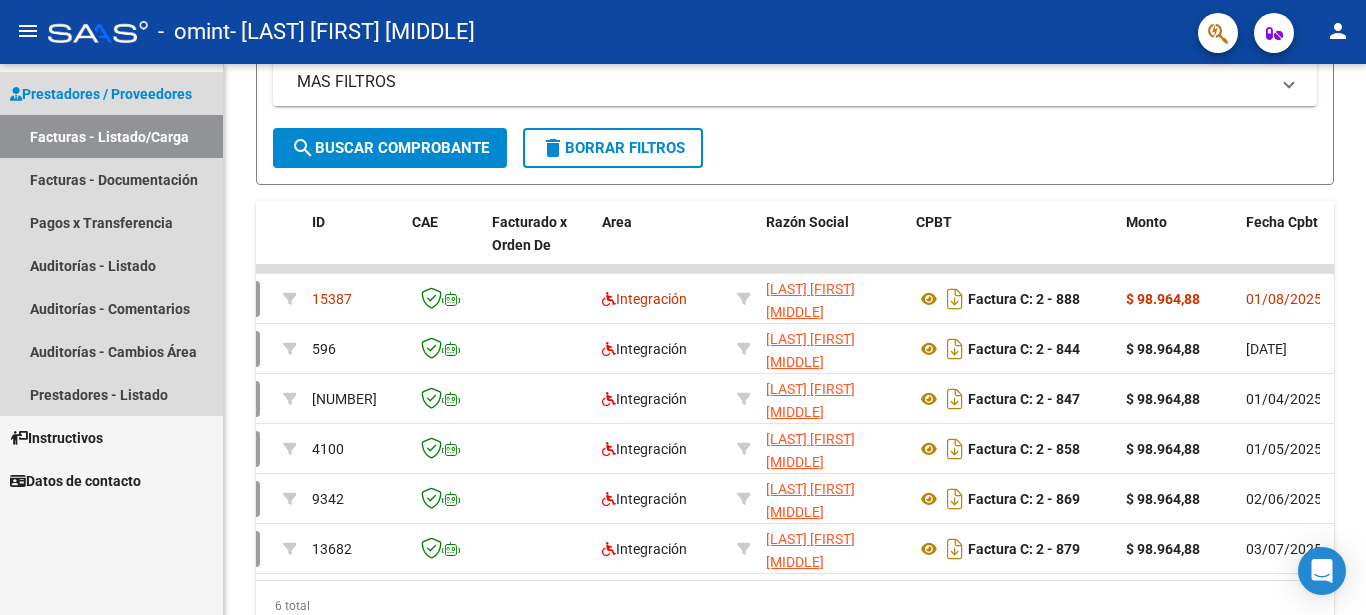 click on "Facturas - Listado/Carga" at bounding box center [111, 136] 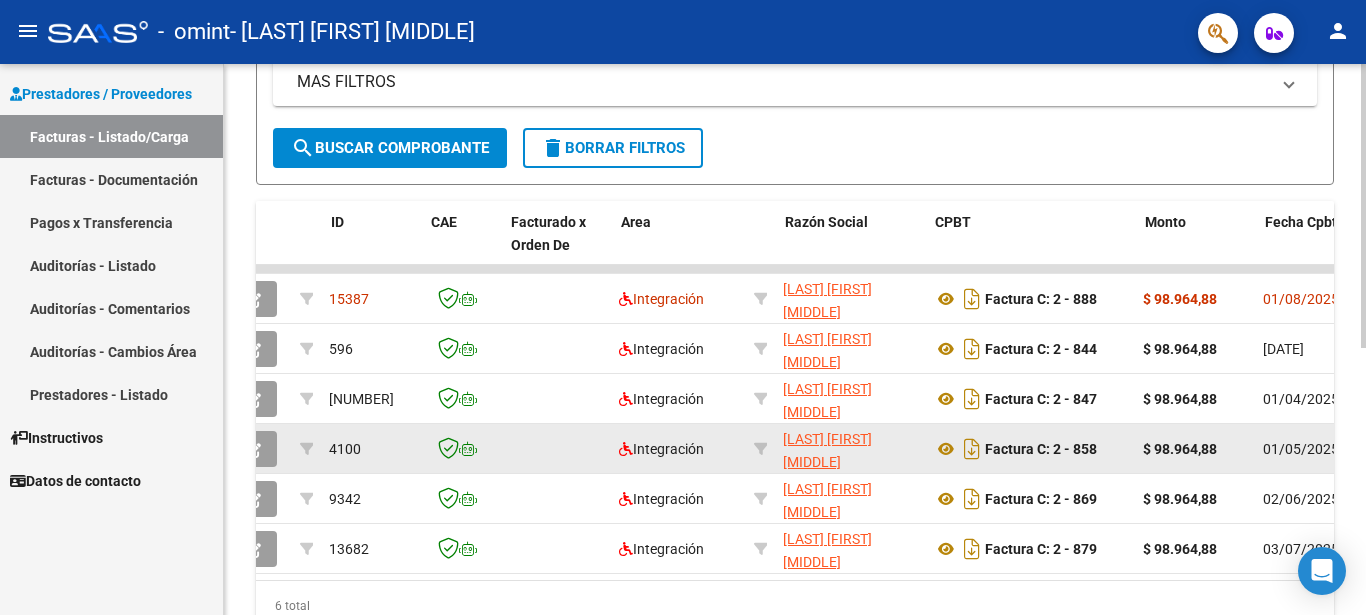 scroll, scrollTop: 0, scrollLeft: 0, axis: both 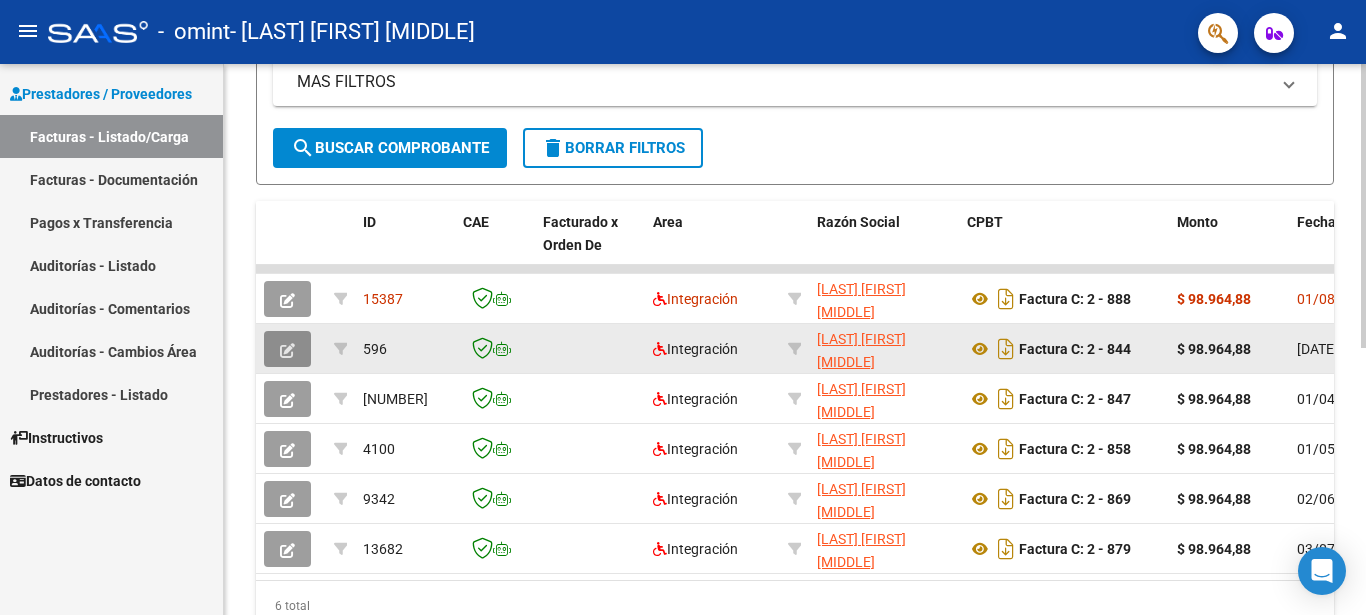 click 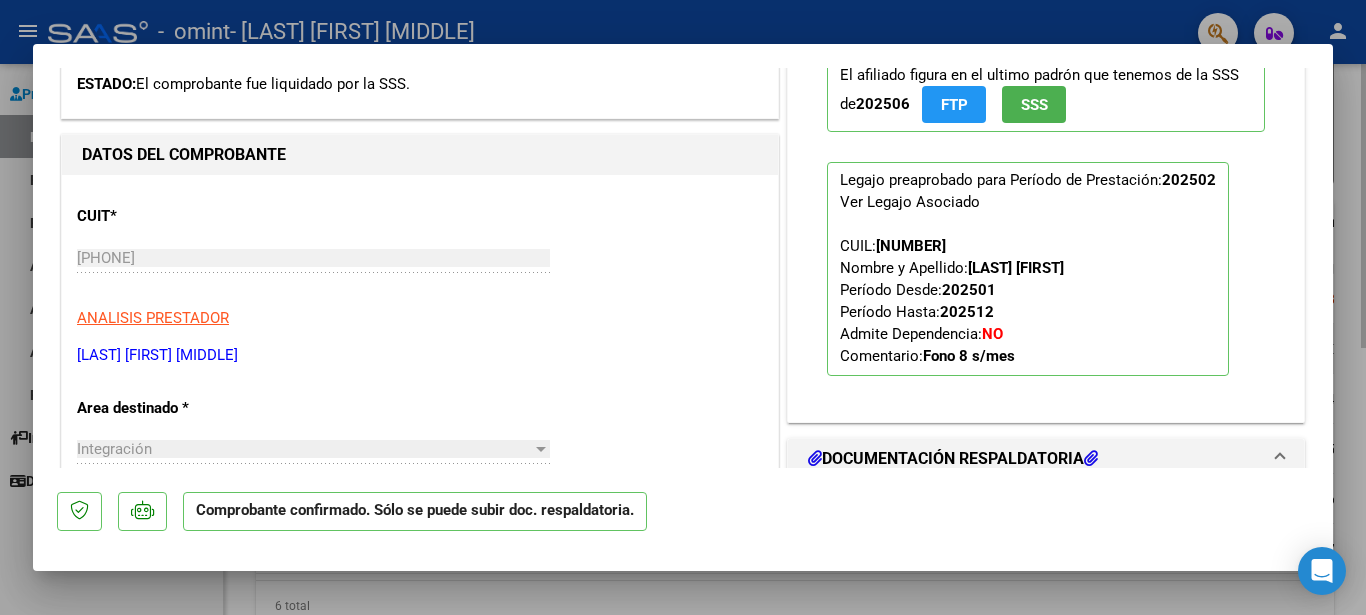 scroll, scrollTop: 0, scrollLeft: 0, axis: both 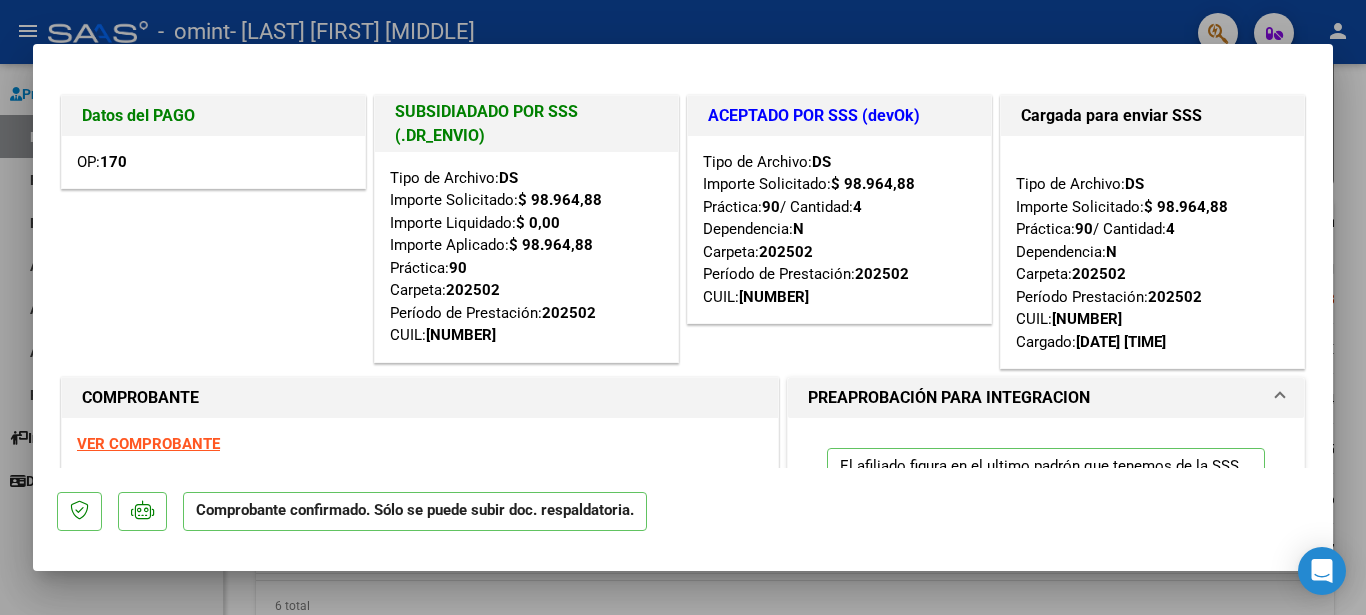 click at bounding box center (683, 307) 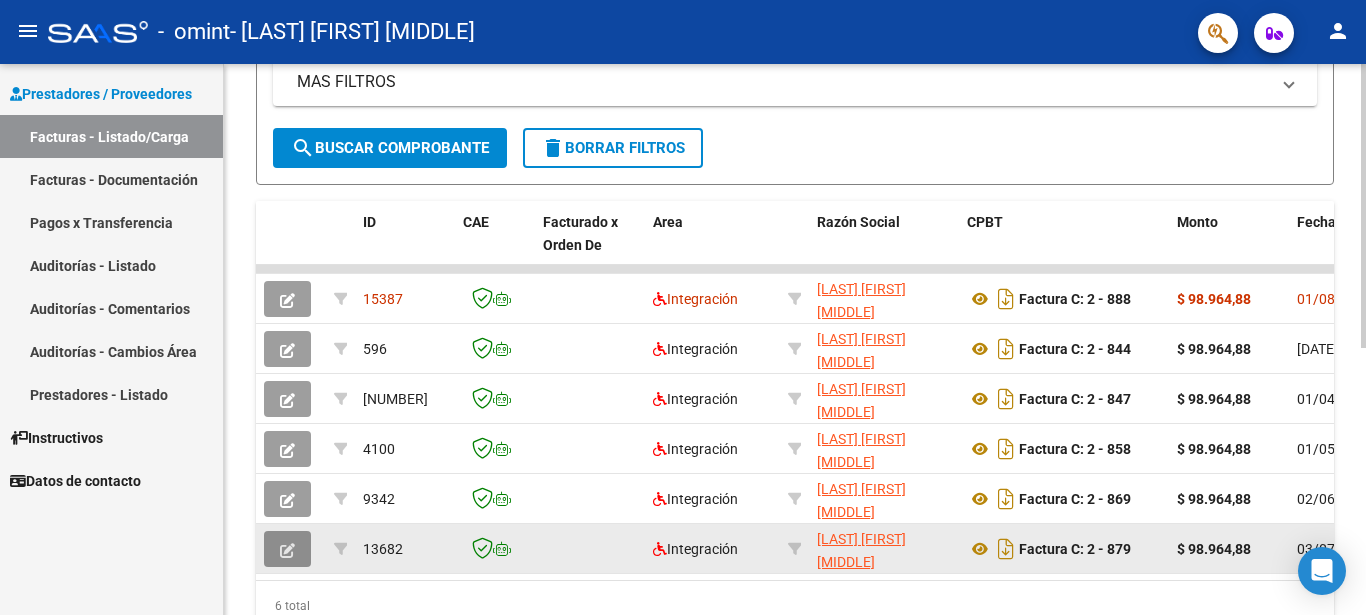 click 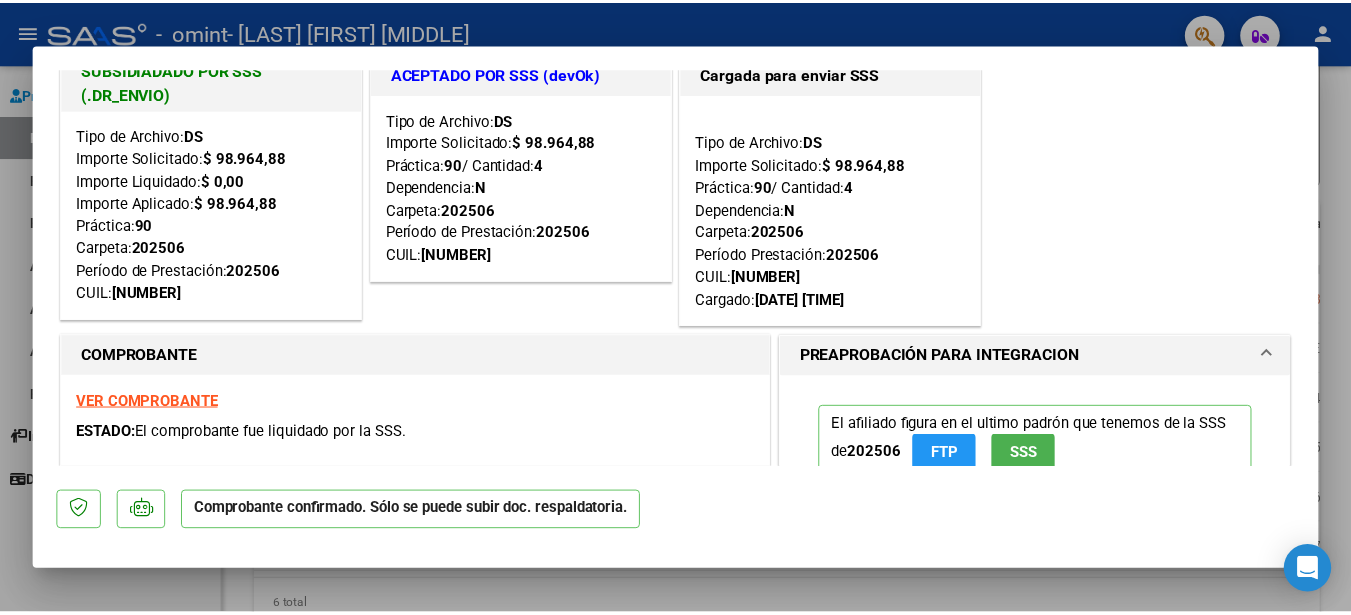 scroll, scrollTop: 41, scrollLeft: 0, axis: vertical 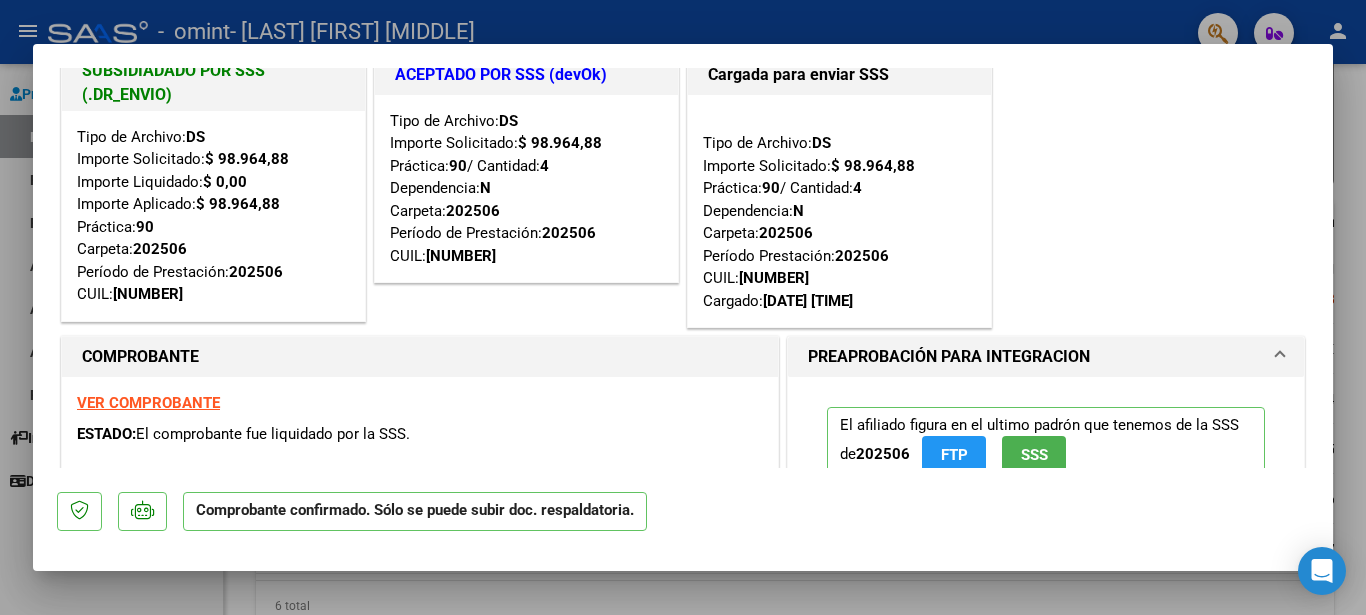 click at bounding box center [683, 307] 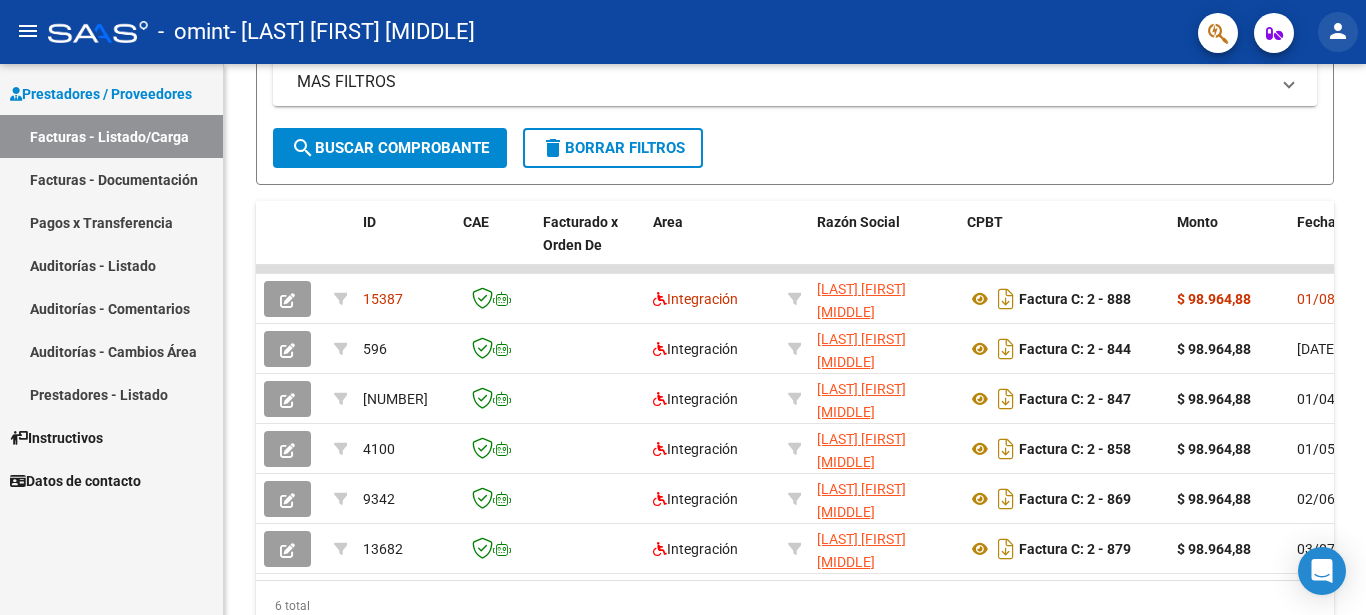 click on "person" 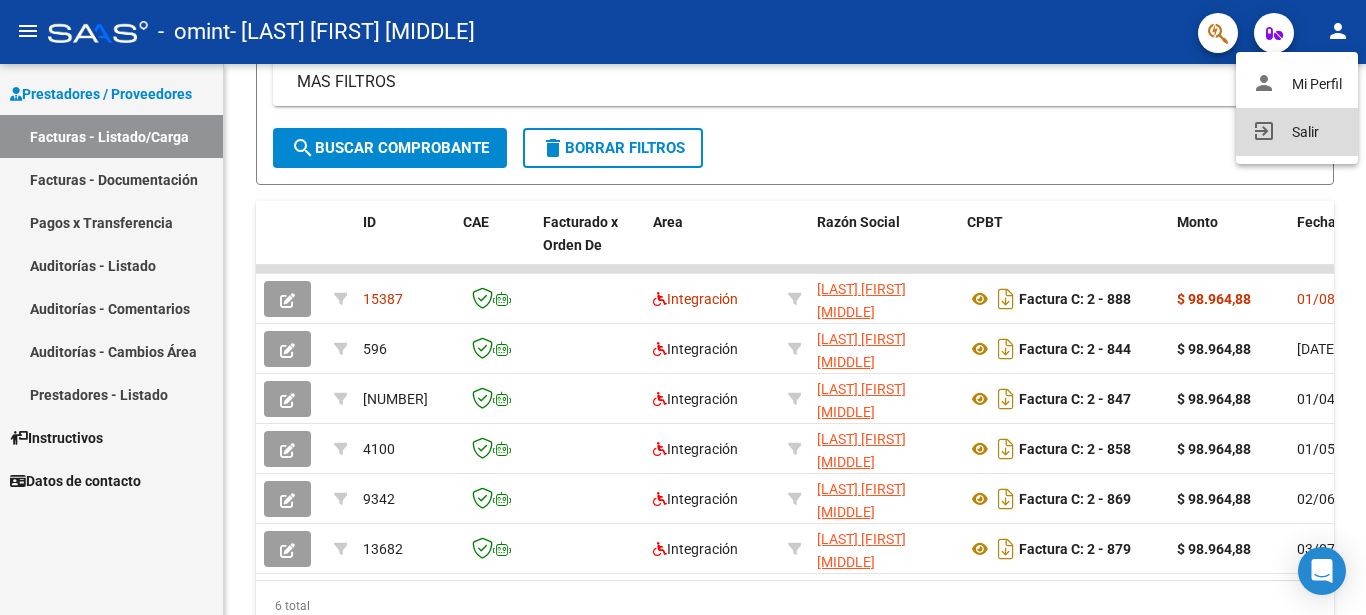 click on "exit_to_app  Salir" at bounding box center (1297, 132) 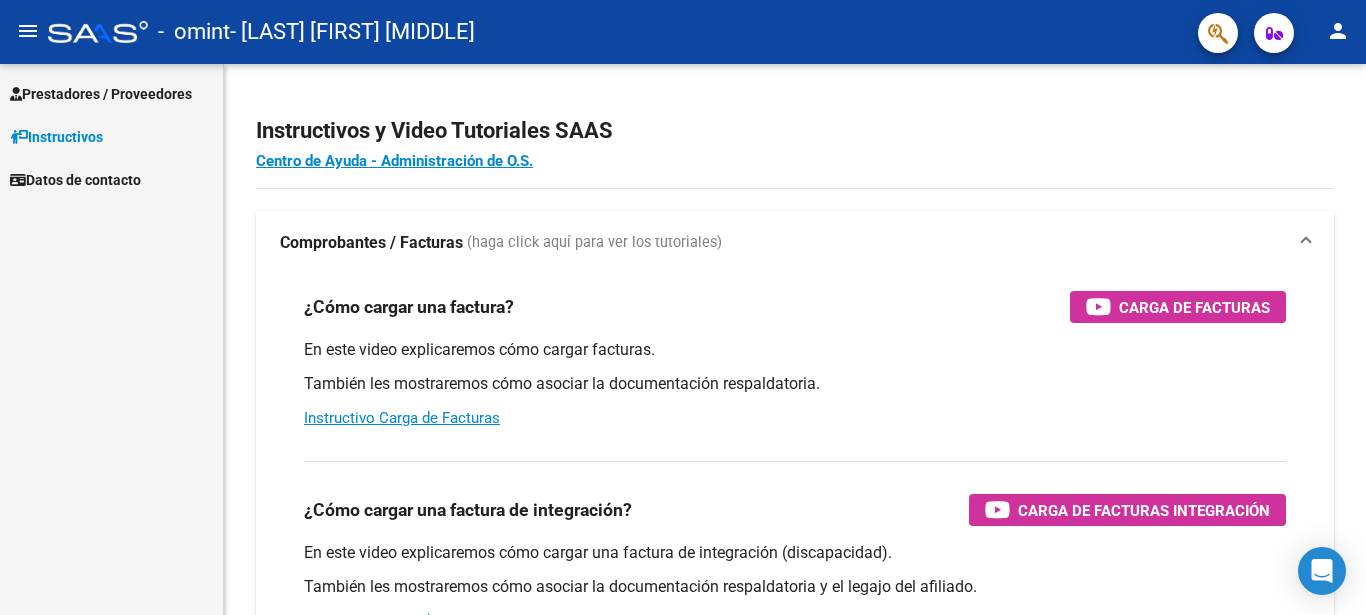 scroll, scrollTop: 0, scrollLeft: 0, axis: both 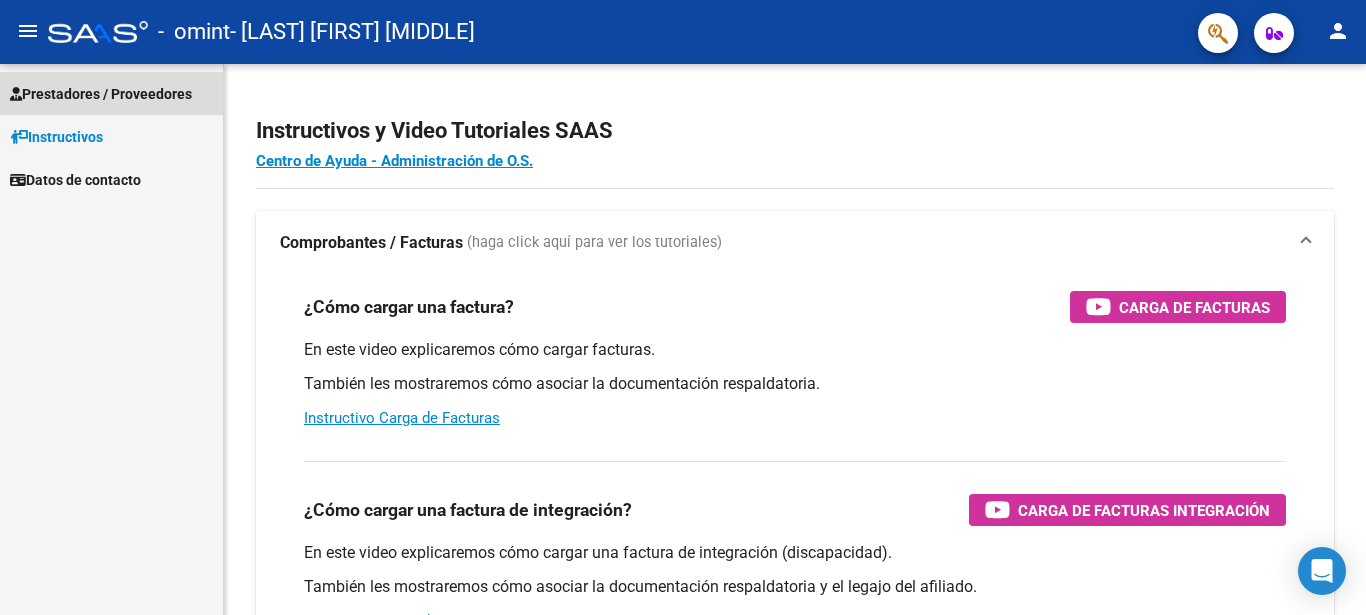 click on "Prestadores / Proveedores" at bounding box center (101, 94) 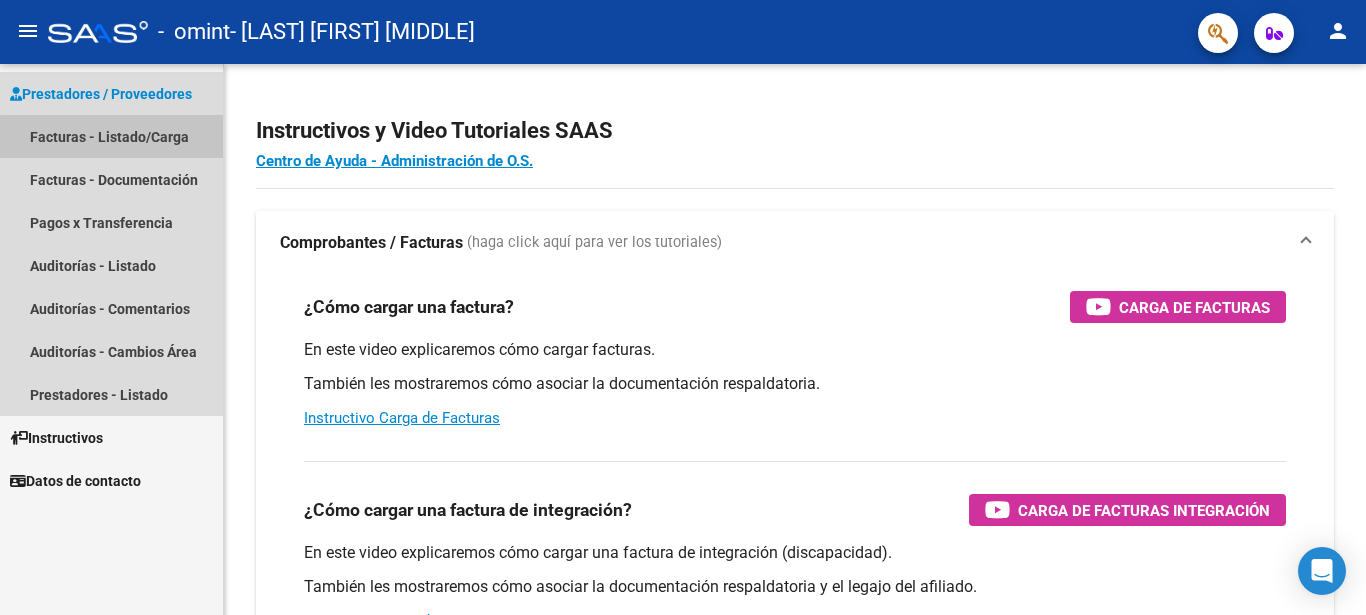 click on "Facturas - Listado/Carga" at bounding box center [111, 136] 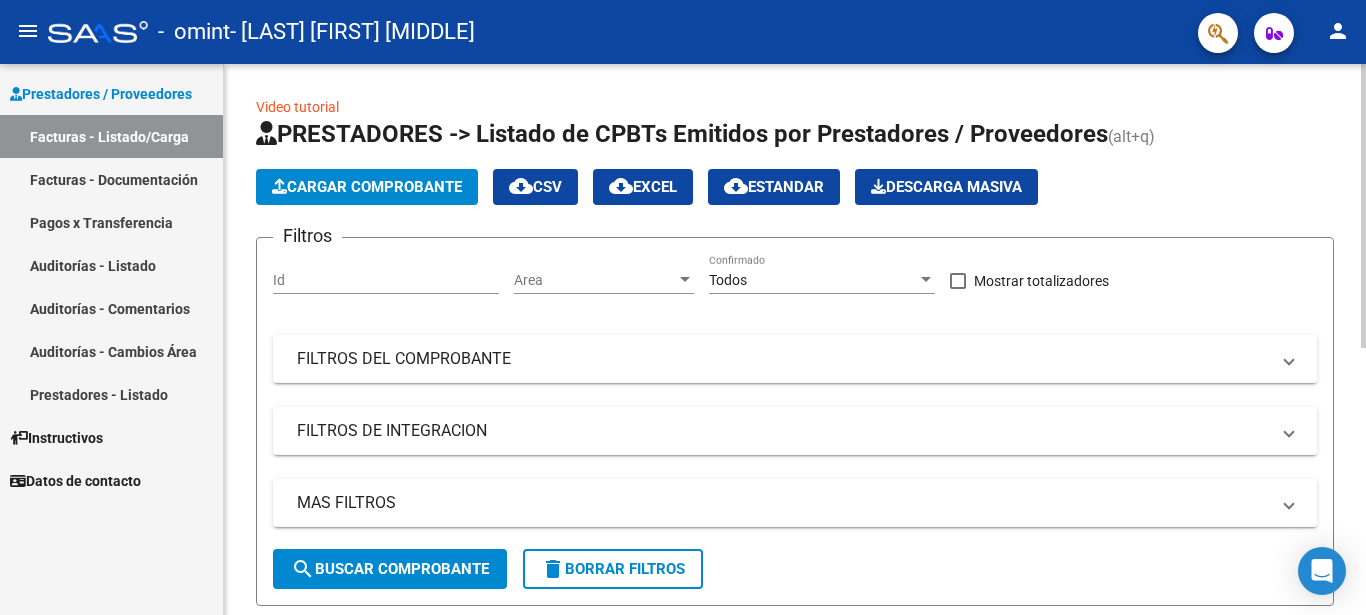 scroll, scrollTop: 517, scrollLeft: 0, axis: vertical 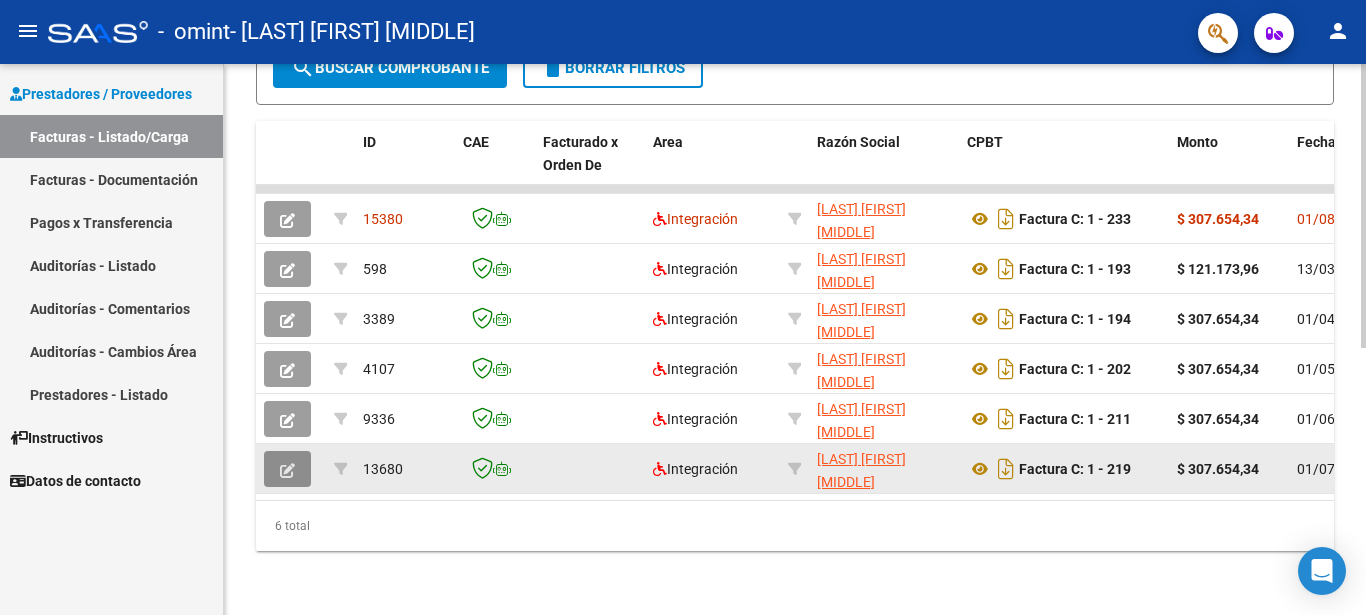 click 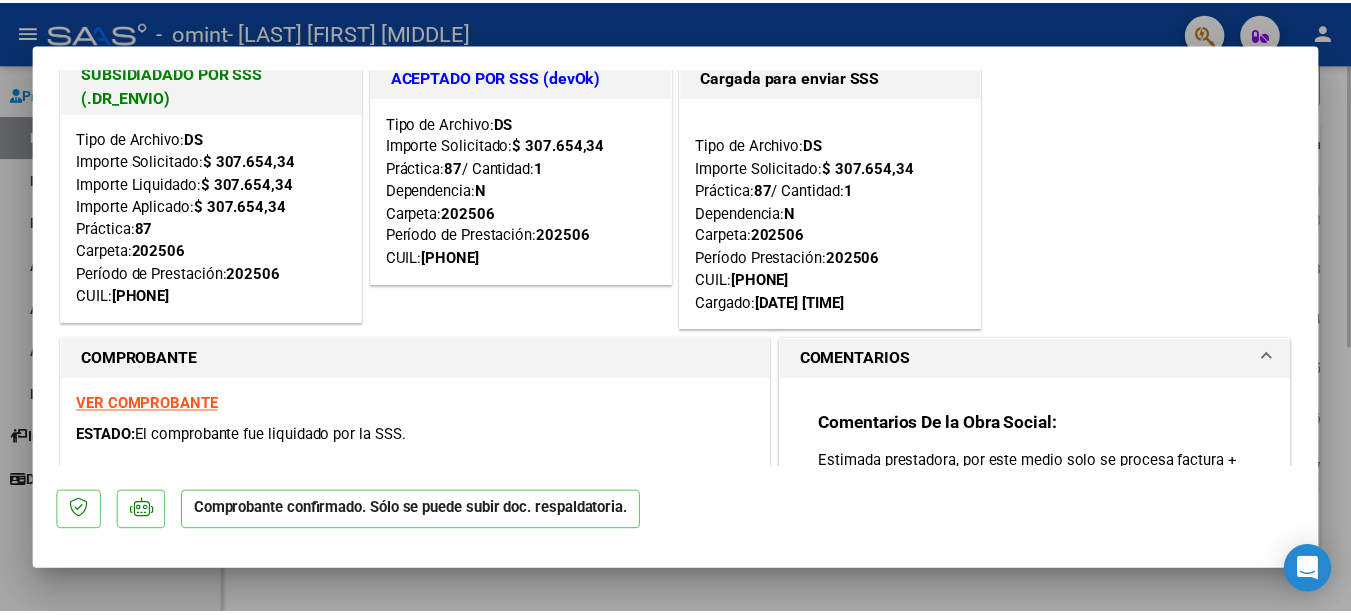 scroll, scrollTop: 40, scrollLeft: 0, axis: vertical 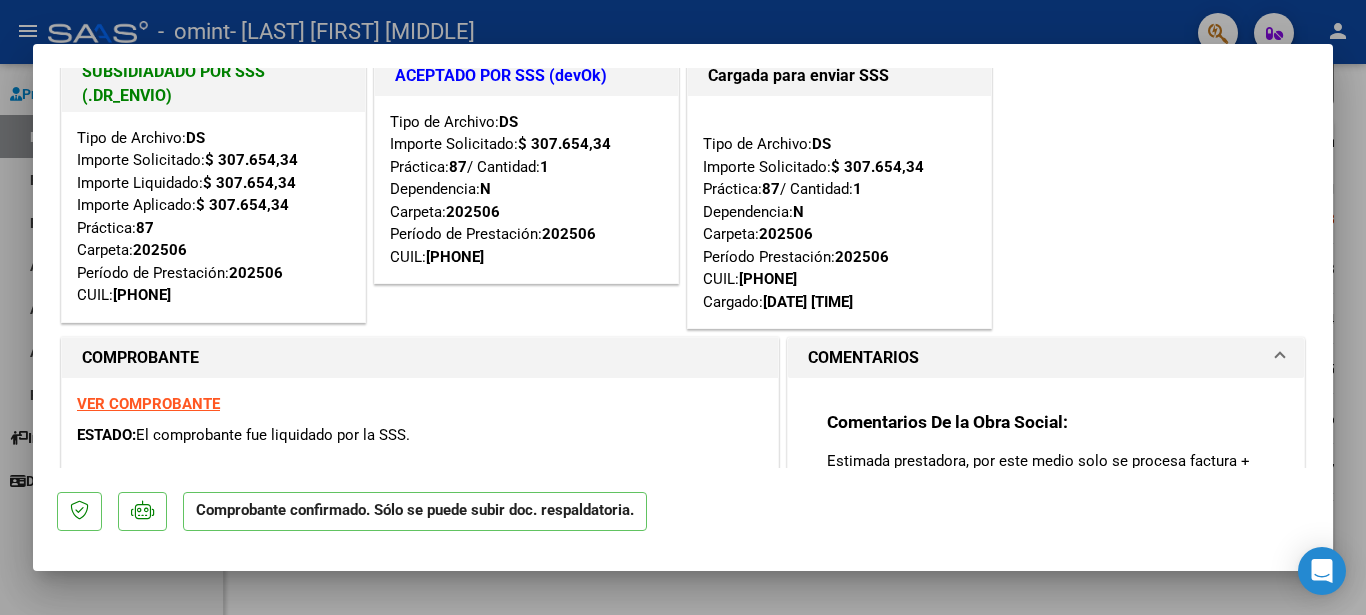 click at bounding box center (683, 307) 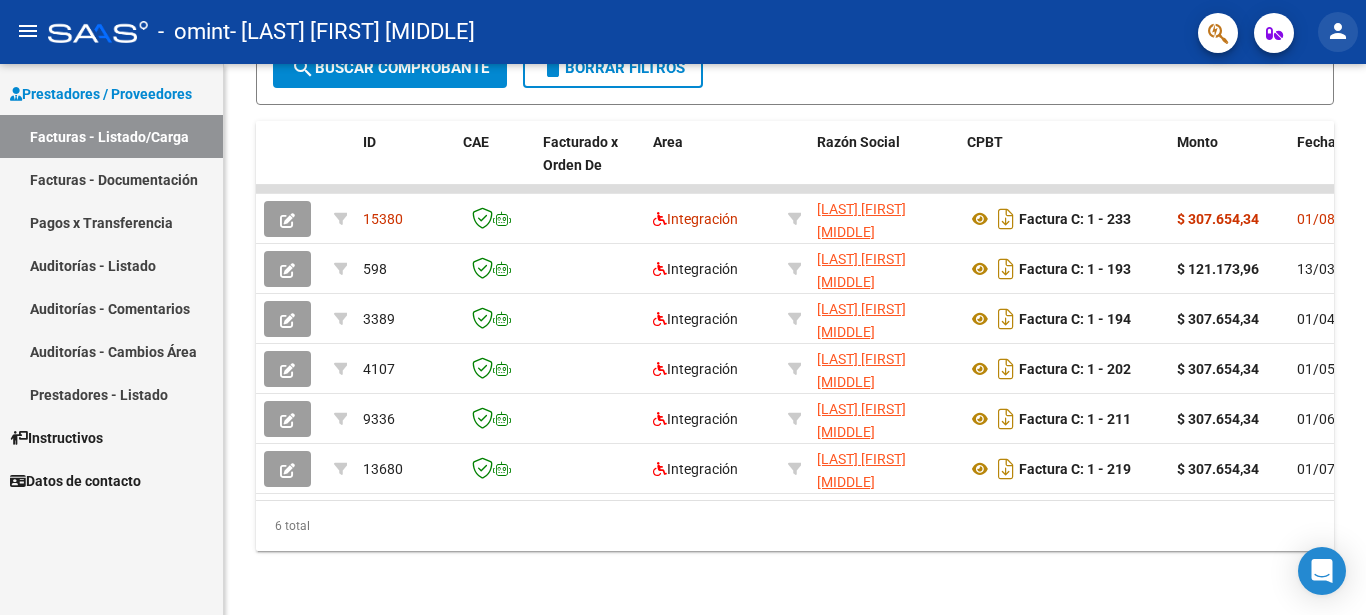 click on "person" 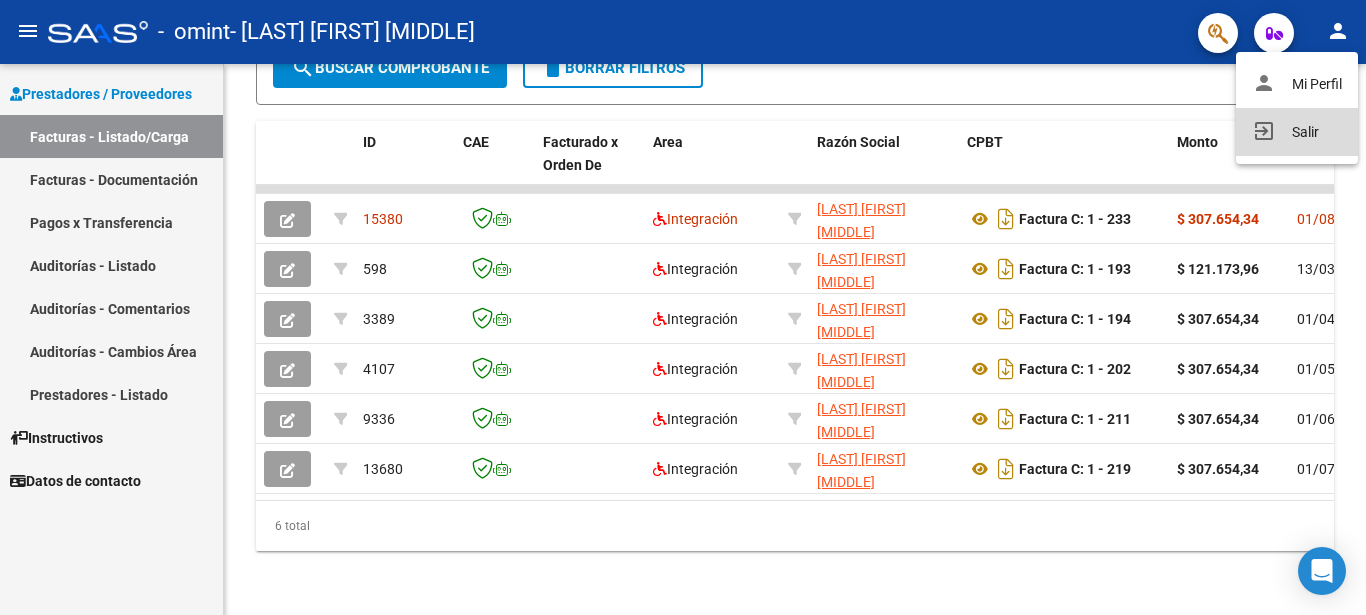 click on "exit_to_app  Salir" at bounding box center (1297, 132) 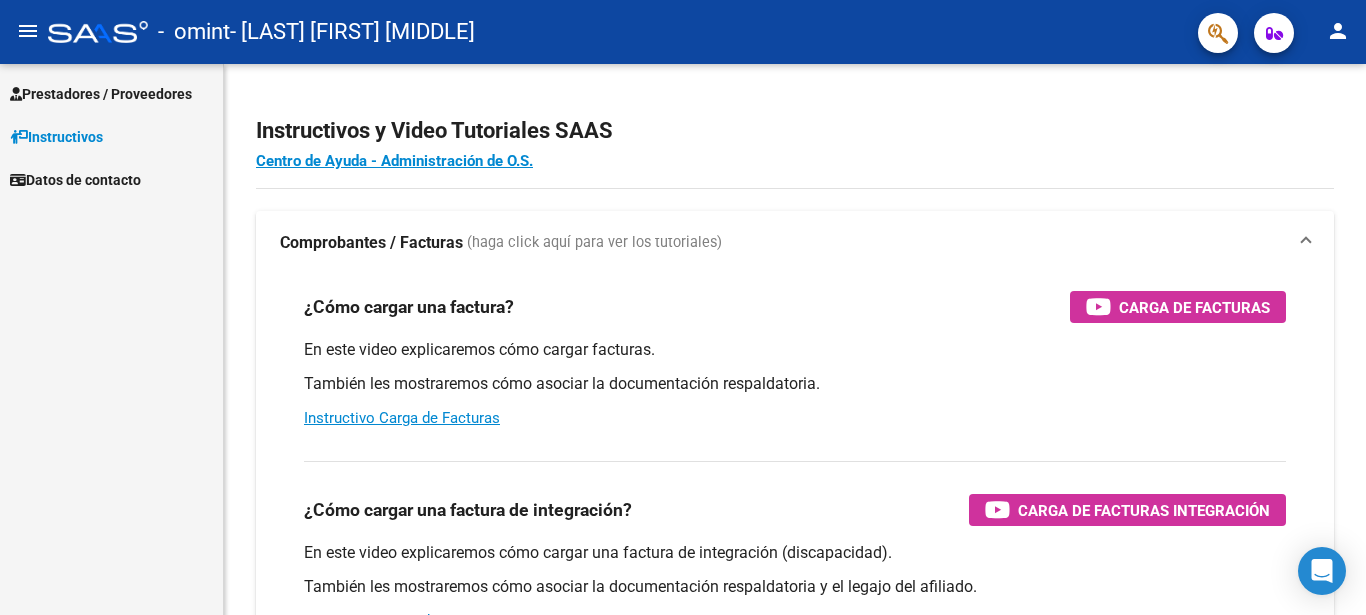 scroll, scrollTop: 0, scrollLeft: 0, axis: both 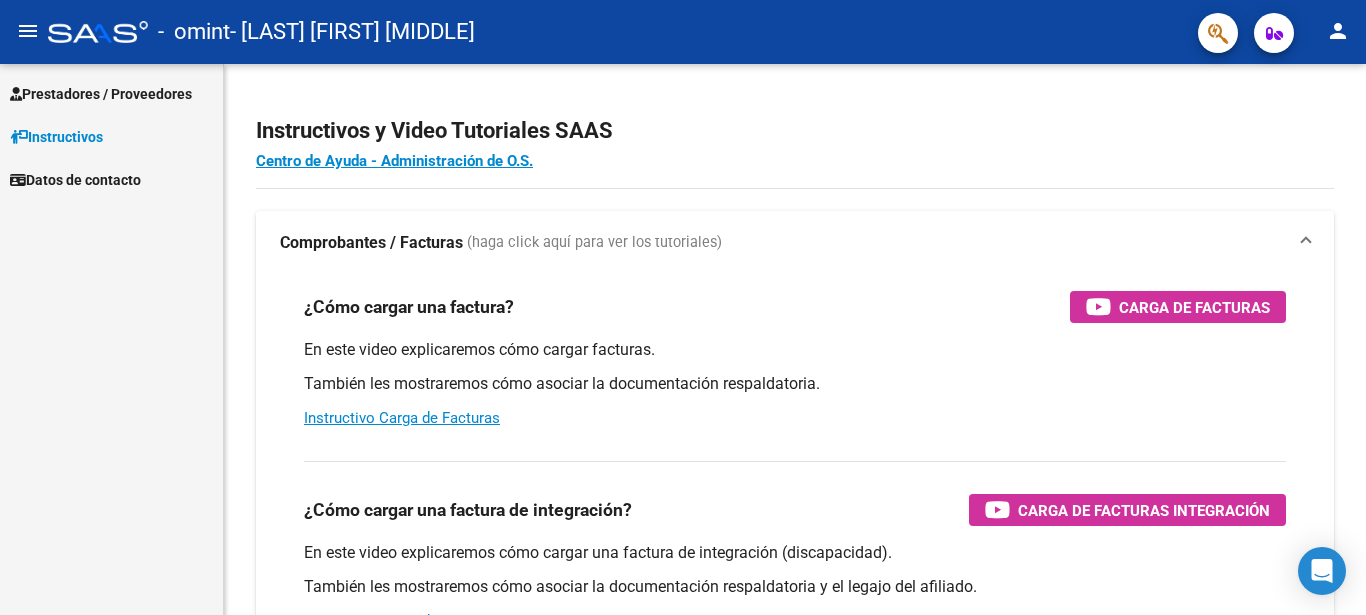click on "Prestadores / Proveedores" at bounding box center [101, 94] 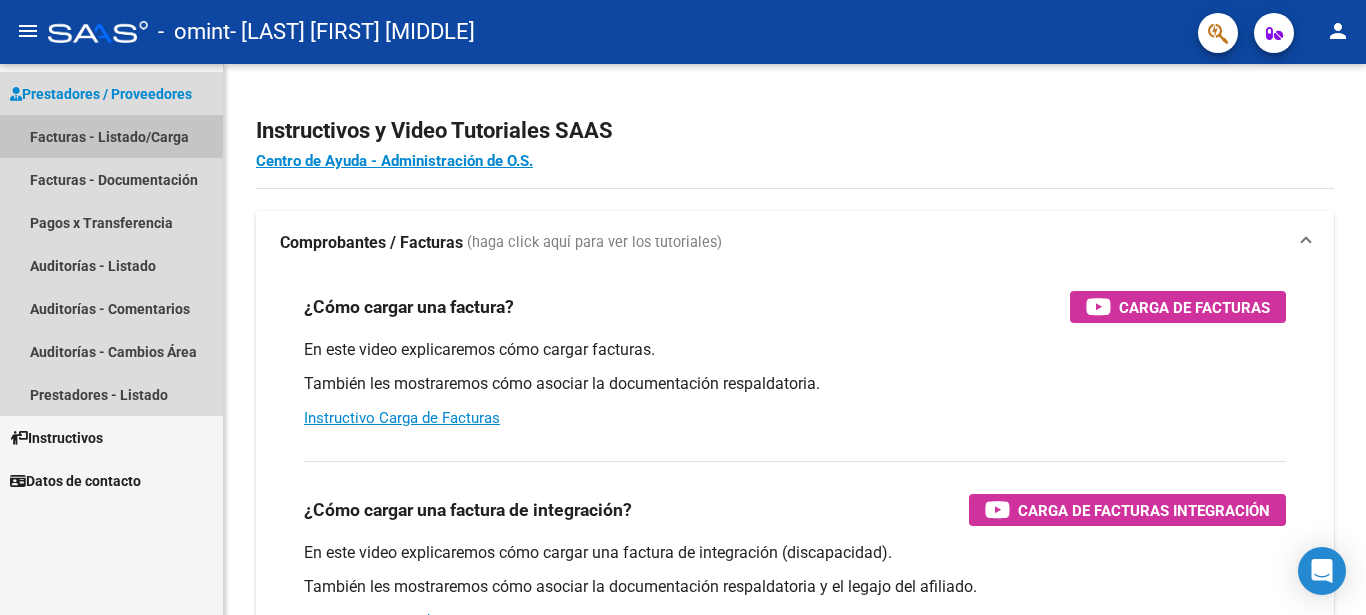 click on "Facturas - Listado/Carga" at bounding box center (111, 136) 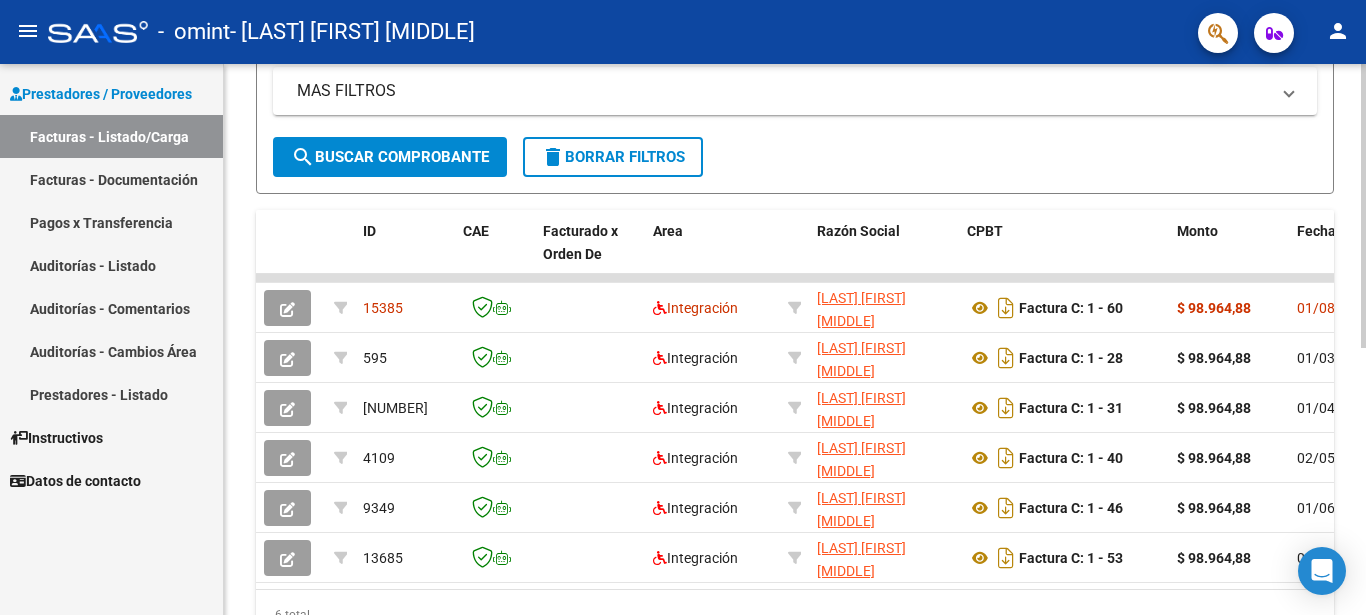 scroll, scrollTop: 517, scrollLeft: 0, axis: vertical 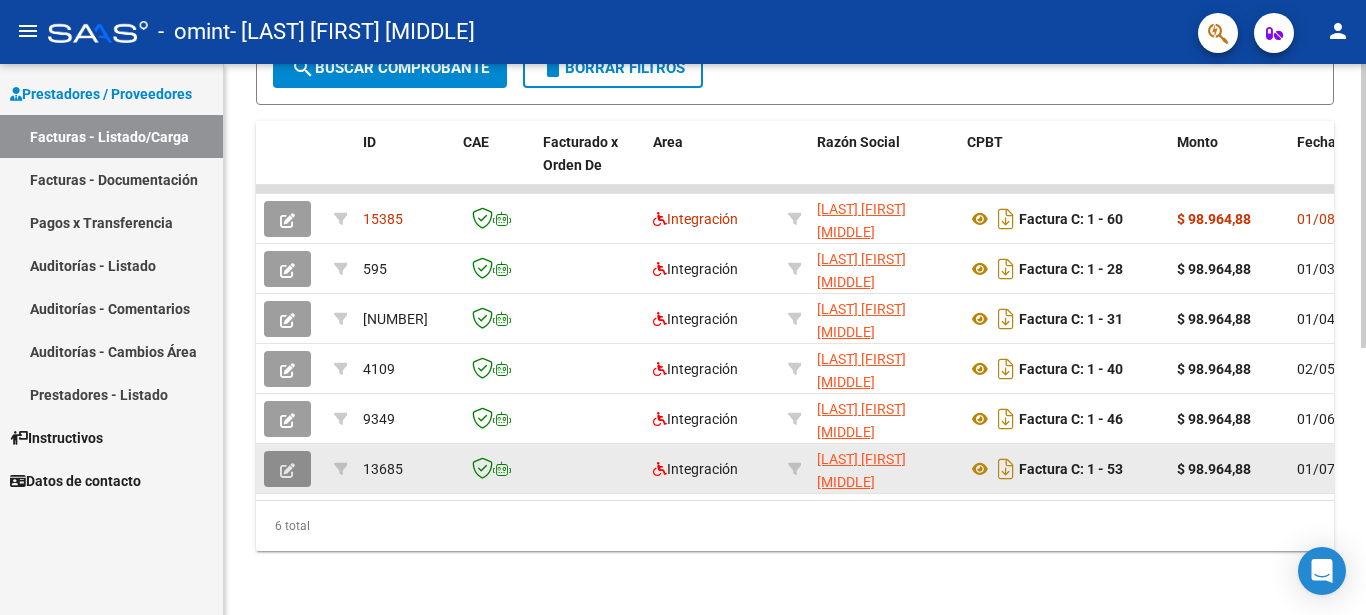 click 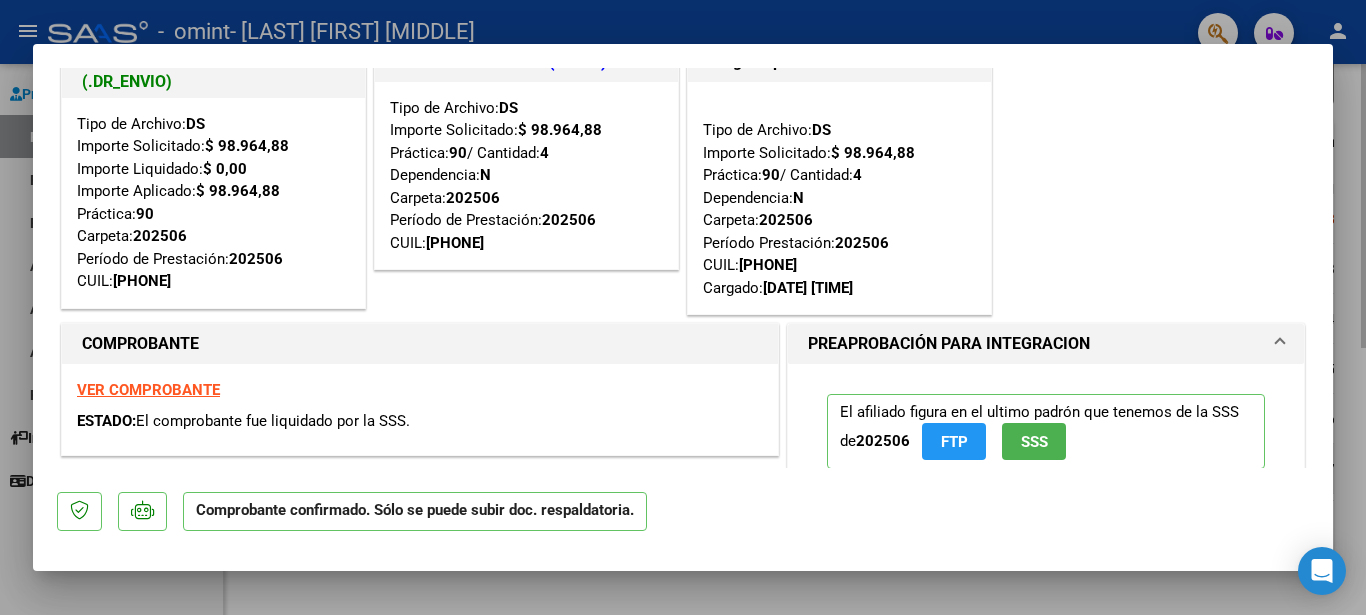 scroll, scrollTop: 54, scrollLeft: 0, axis: vertical 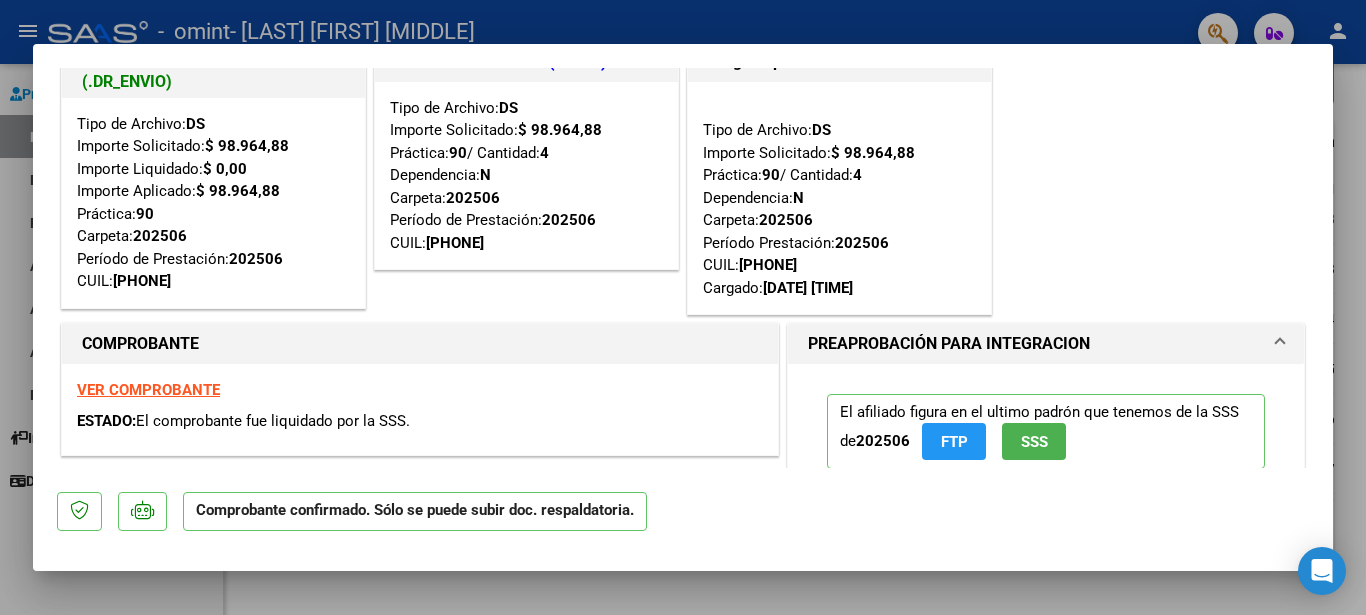 click at bounding box center (683, 307) 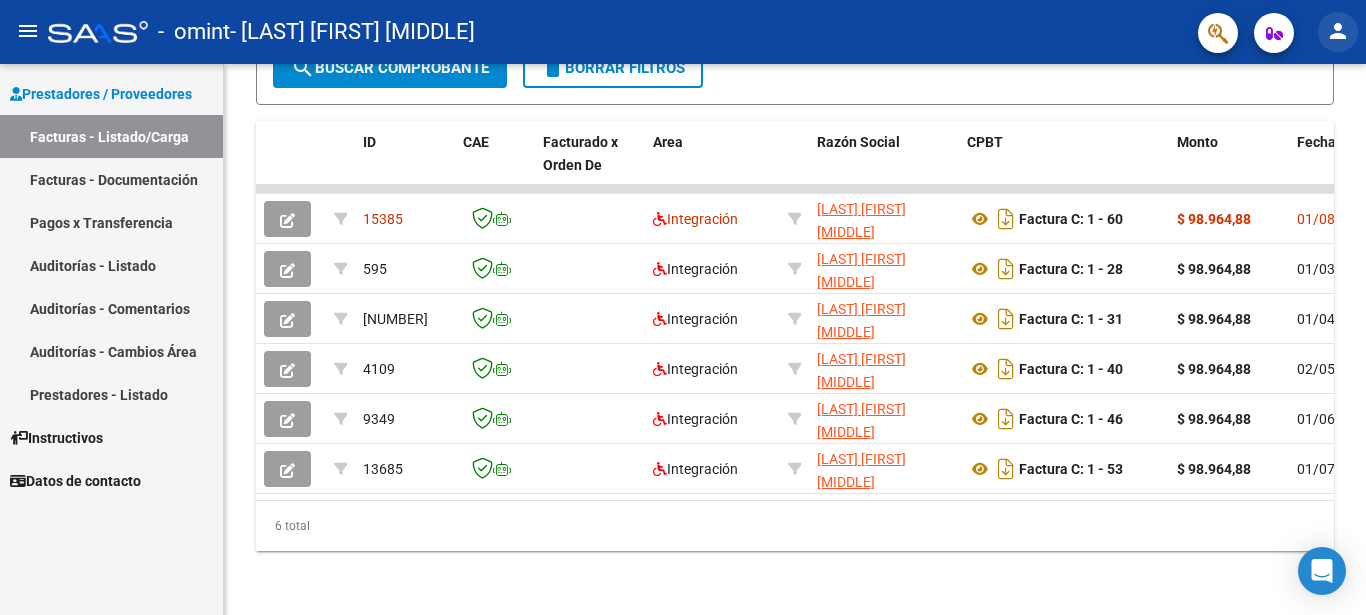 click on "person" 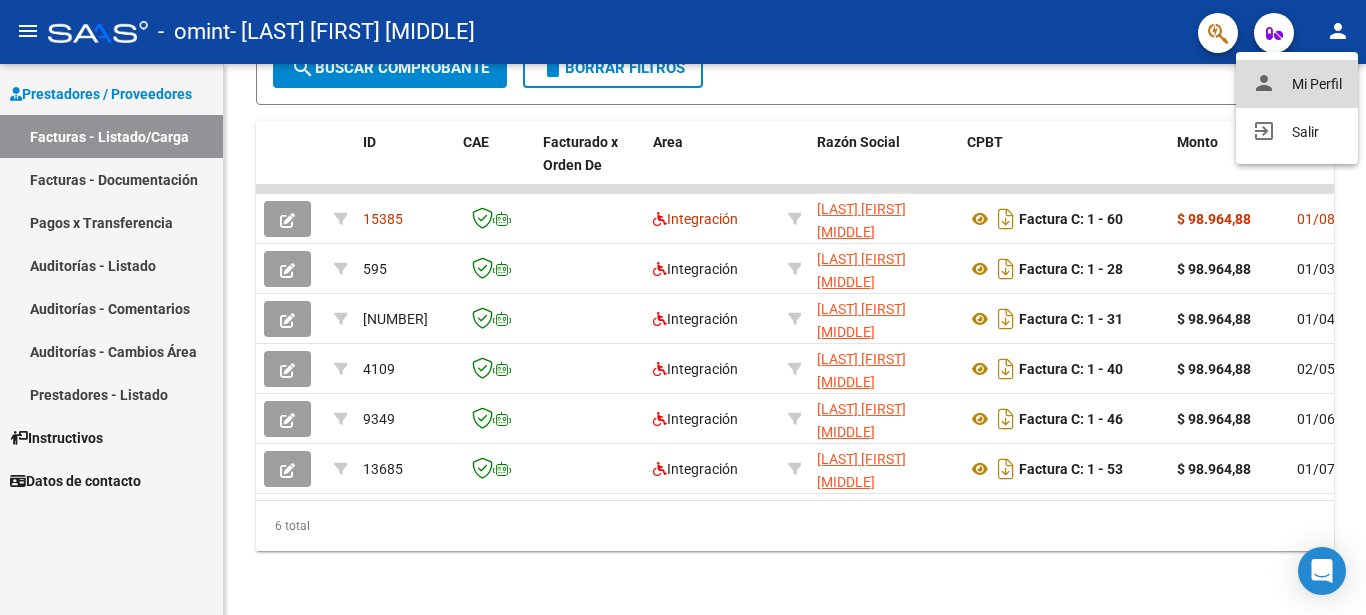 click on "person  Mi Perfil" at bounding box center (1297, 84) 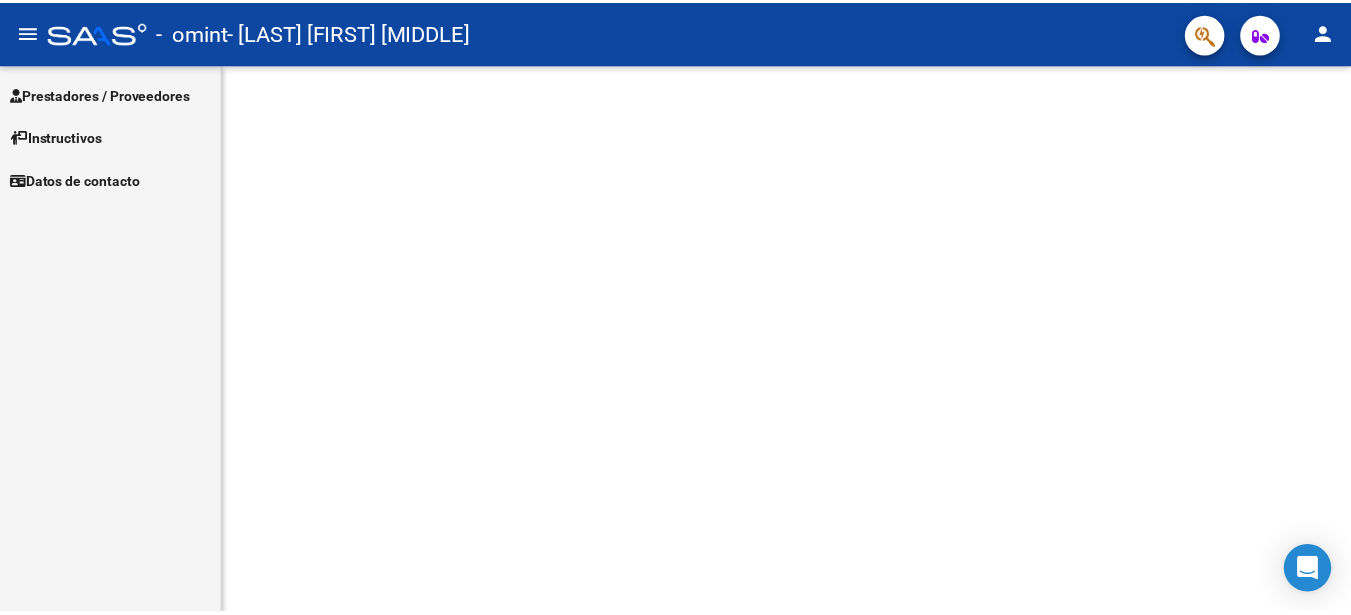 scroll, scrollTop: 0, scrollLeft: 0, axis: both 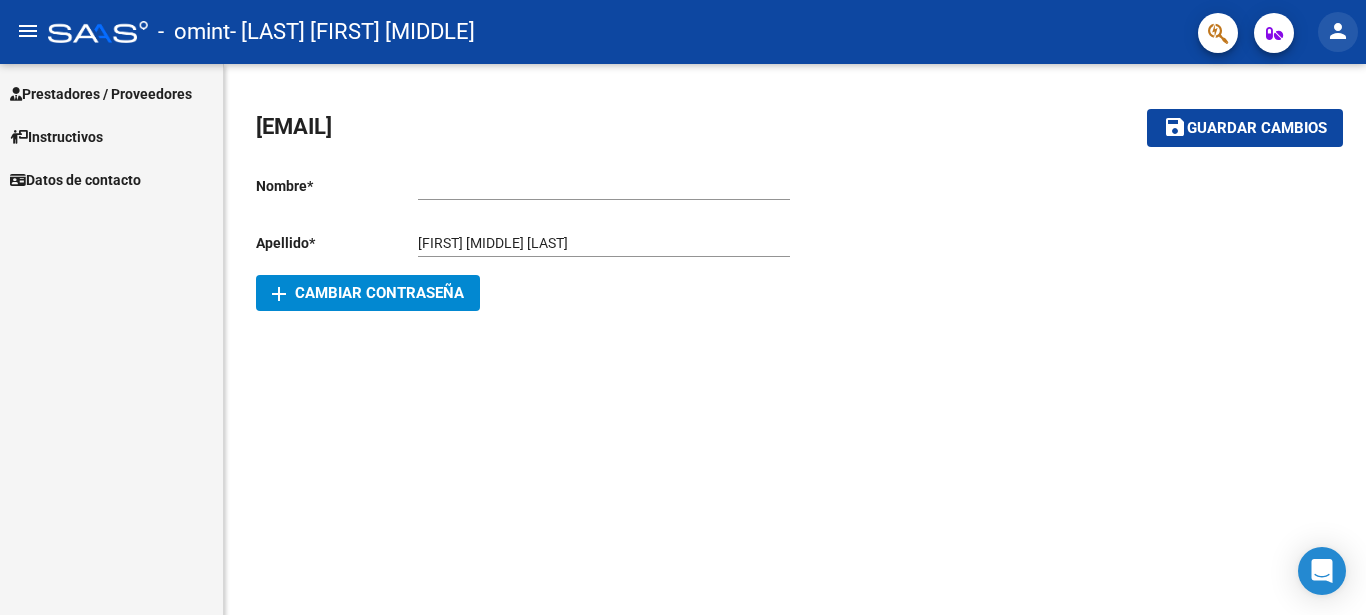 click on "person" 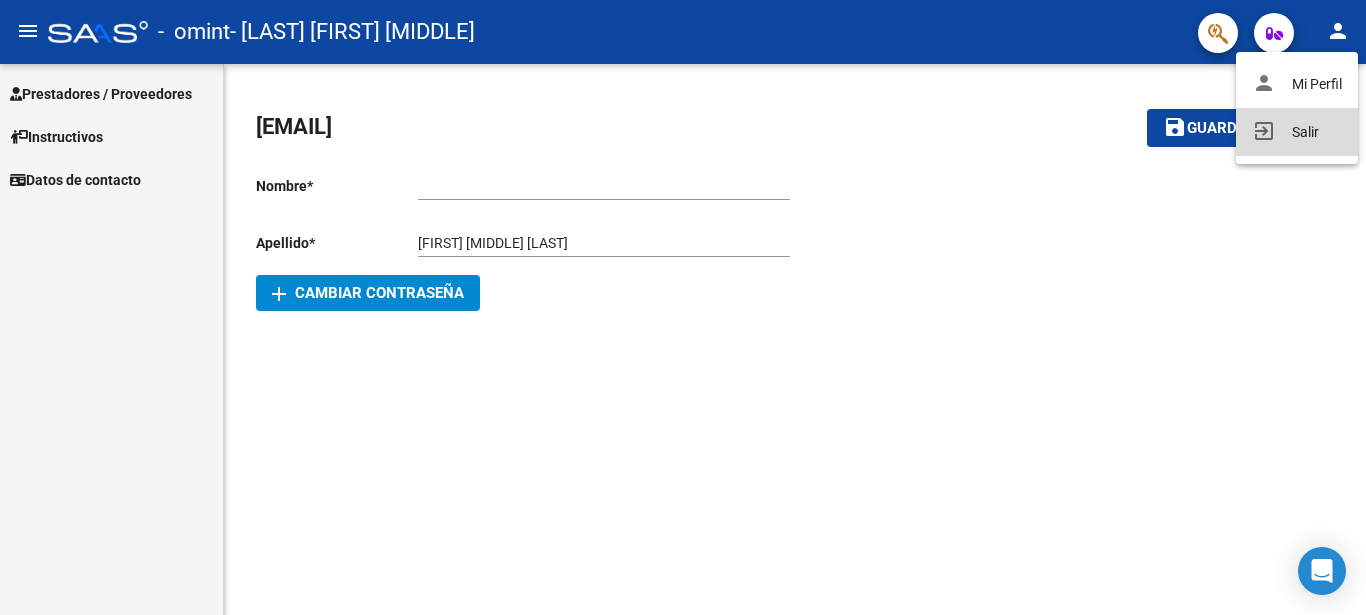 click on "exit_to_app  Salir" at bounding box center [1297, 132] 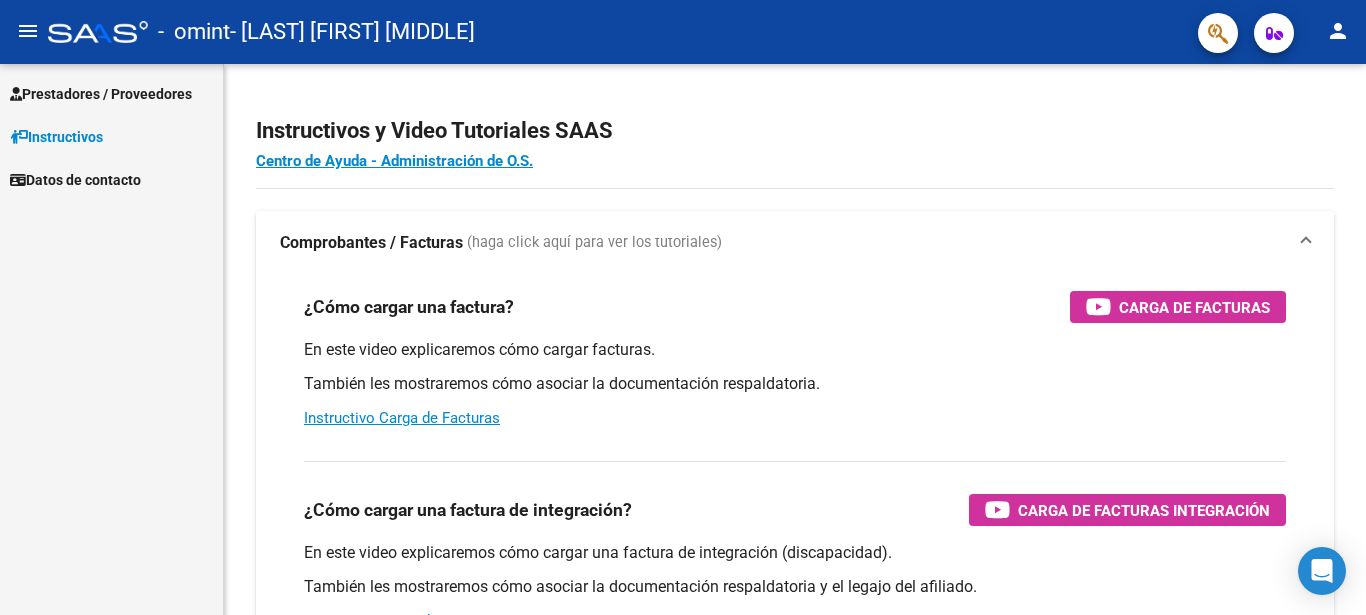 scroll, scrollTop: 0, scrollLeft: 0, axis: both 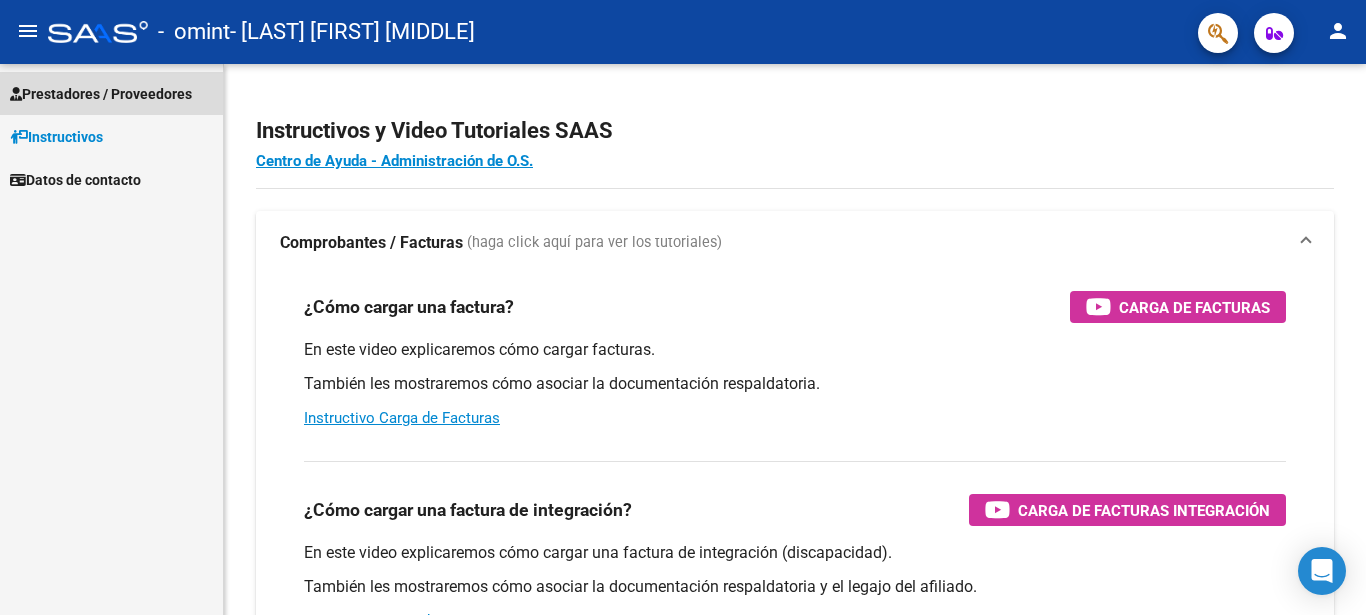 click on "Prestadores / Proveedores" at bounding box center [101, 94] 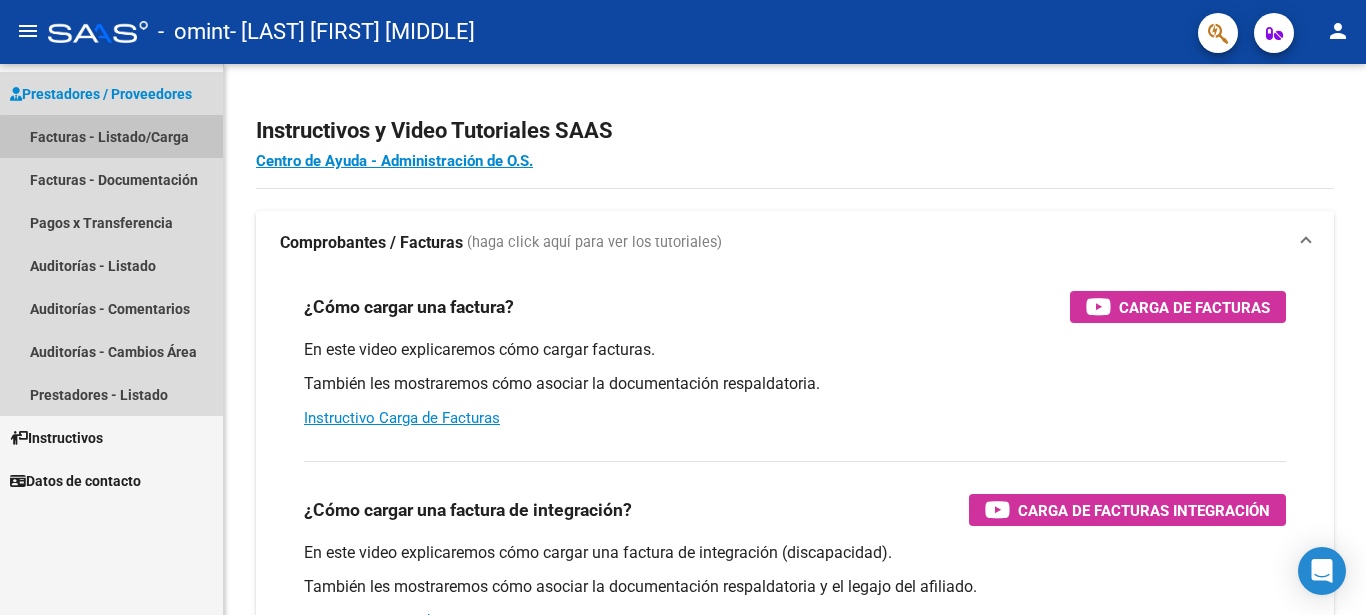 click on "Facturas - Listado/Carga" at bounding box center (111, 136) 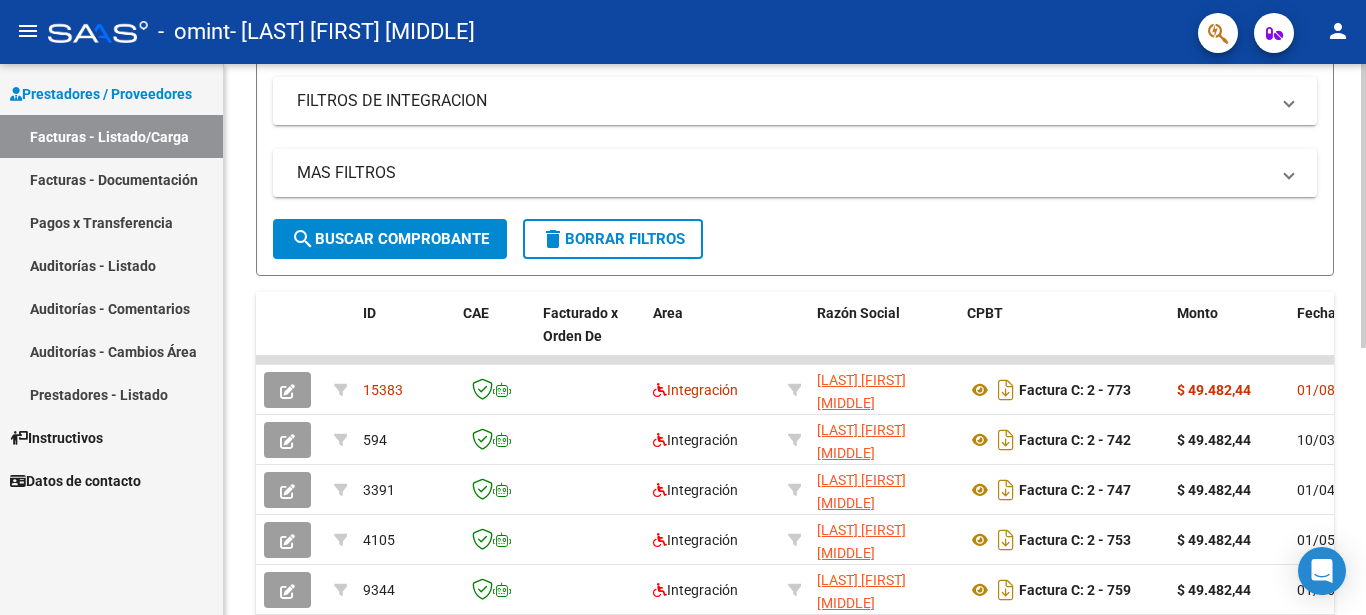 scroll, scrollTop: 517, scrollLeft: 0, axis: vertical 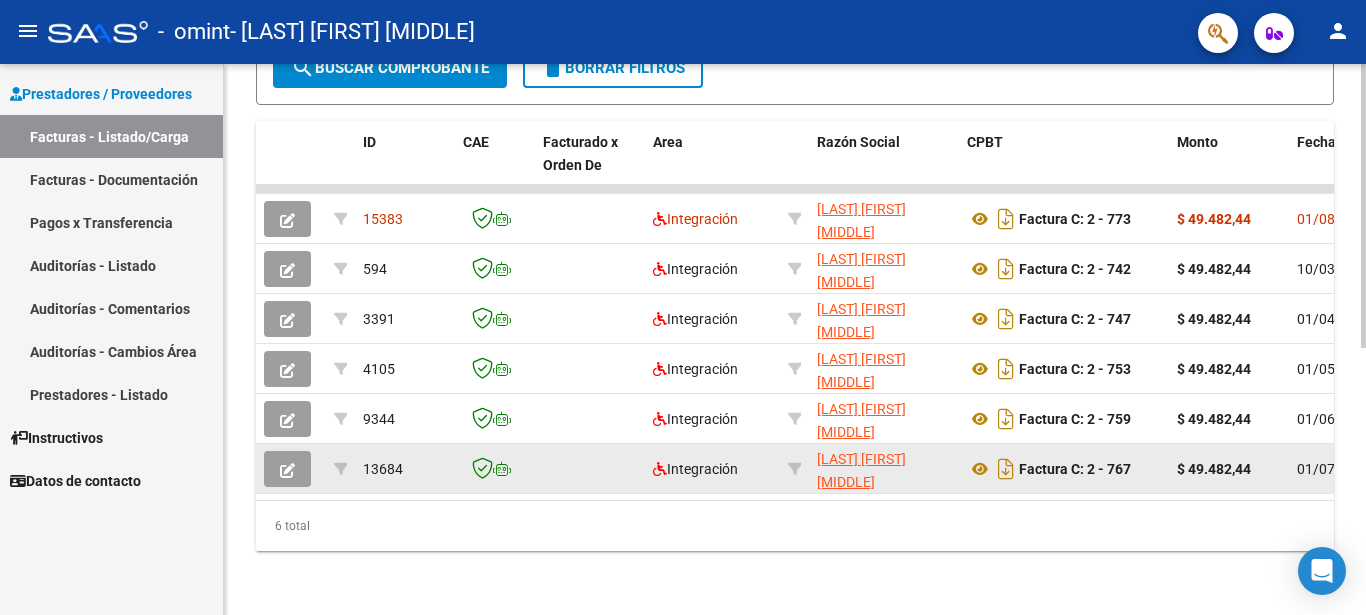 click 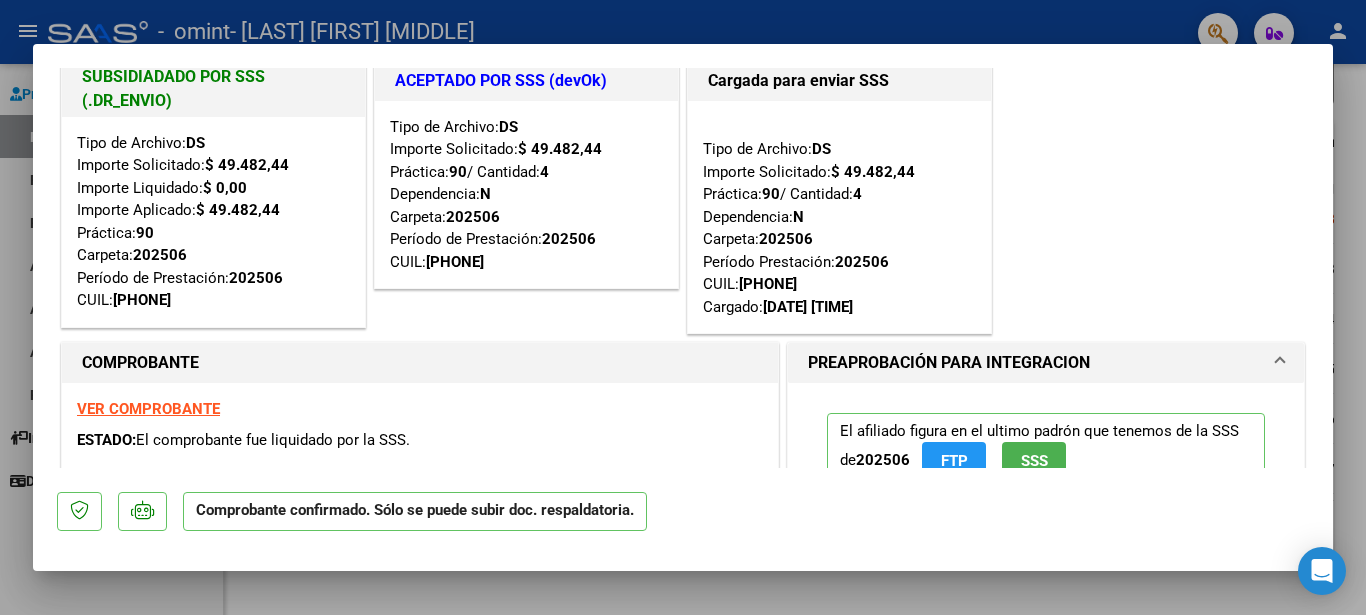 scroll, scrollTop: 34, scrollLeft: 0, axis: vertical 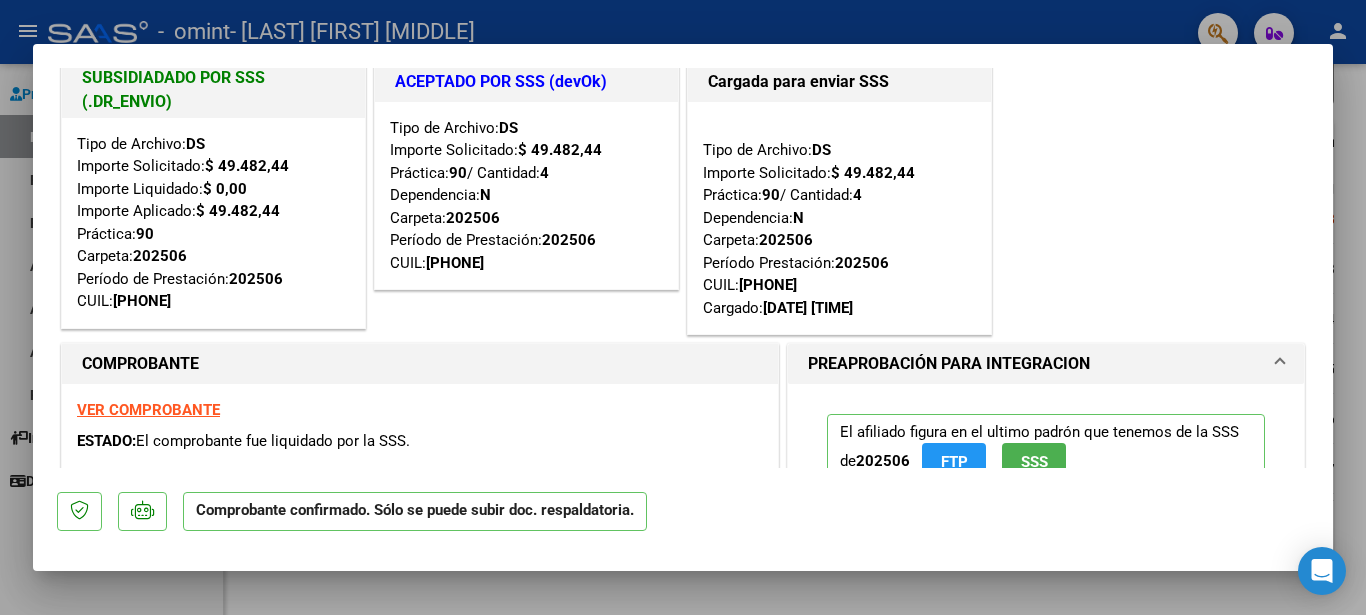 click at bounding box center (683, 307) 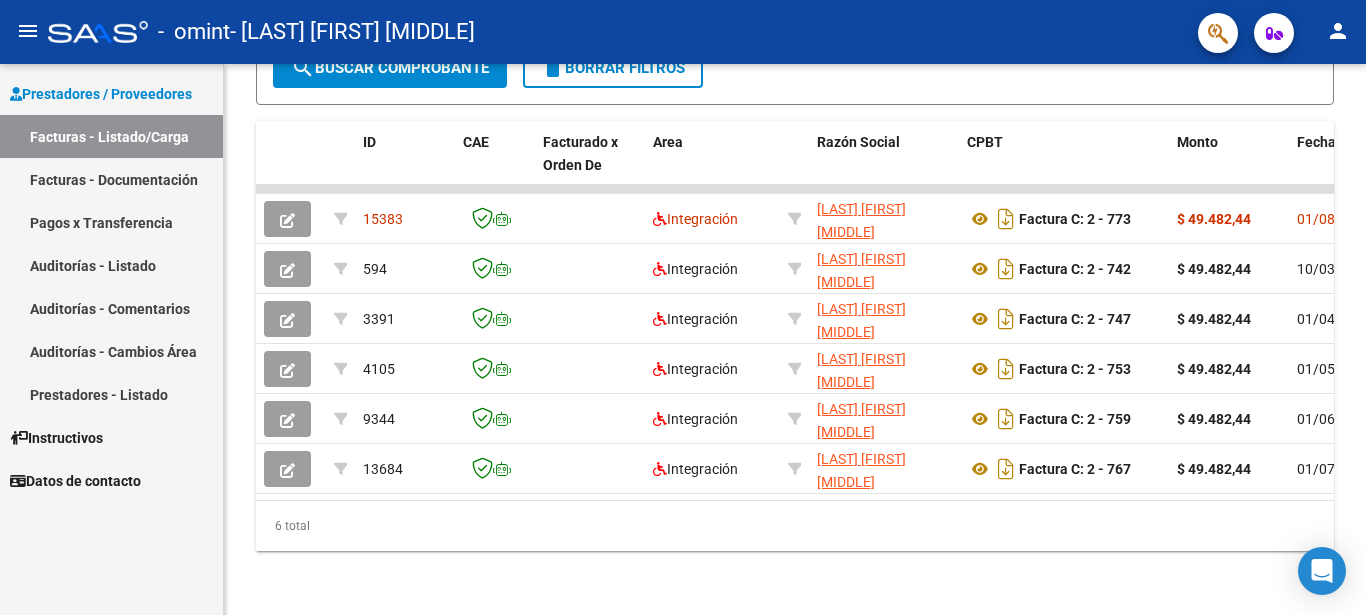 click on "person" 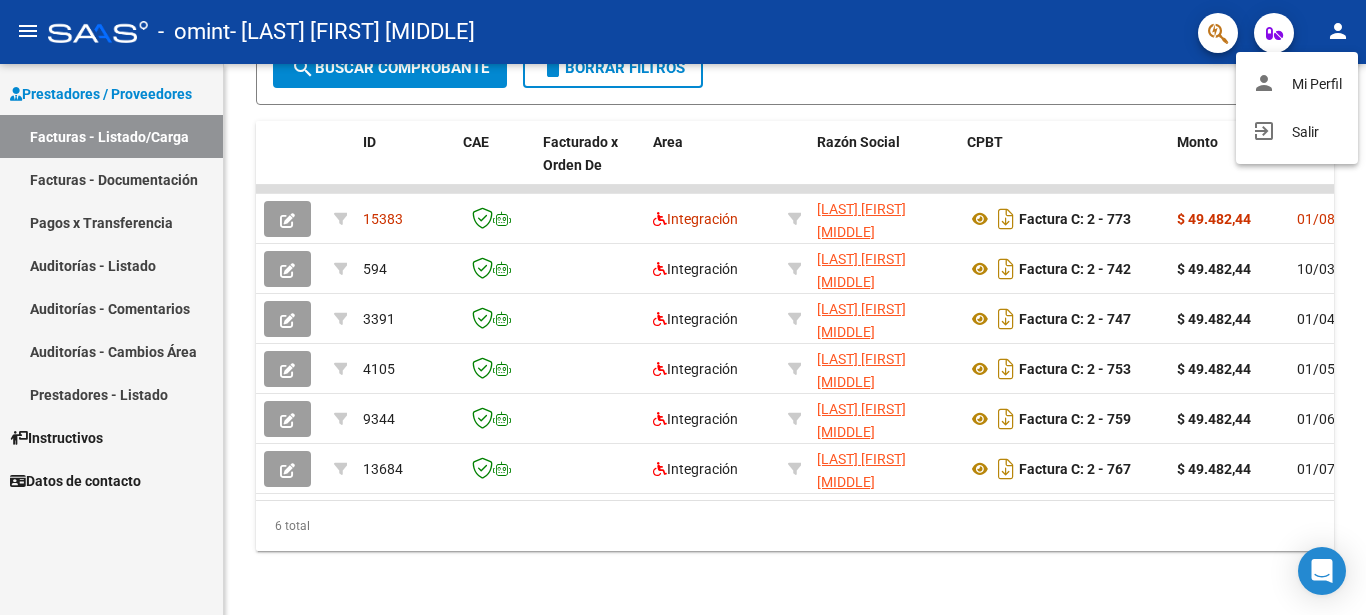click at bounding box center (683, 307) 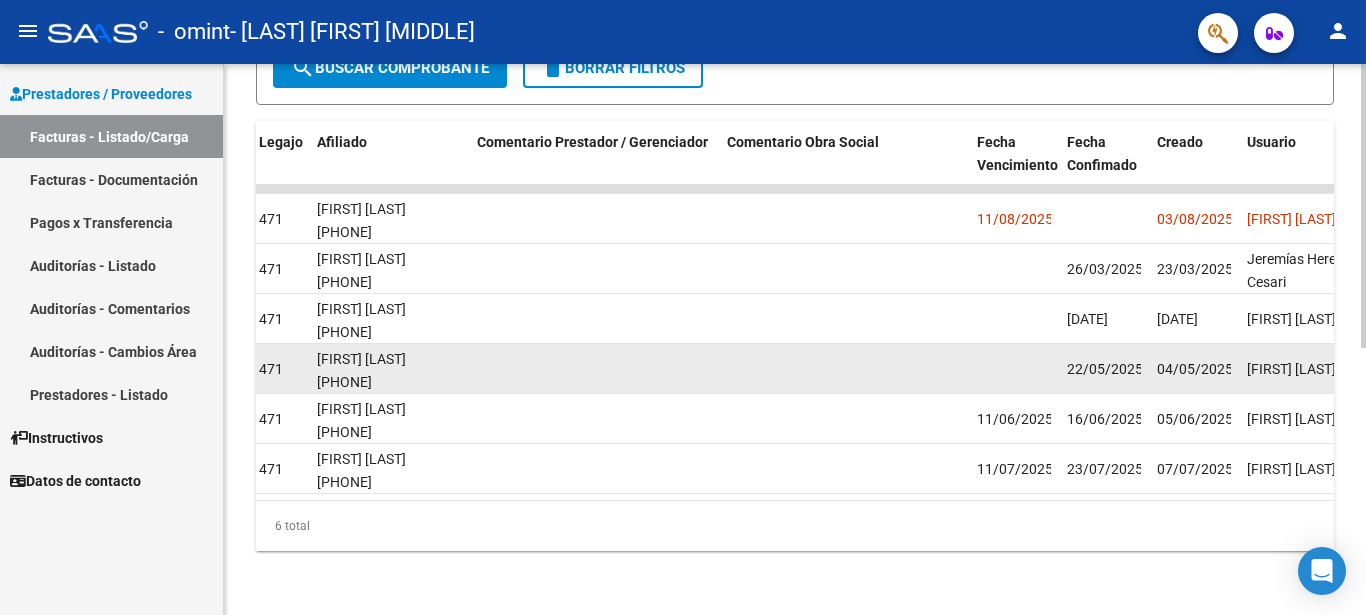 scroll, scrollTop: 0, scrollLeft: 2714, axis: horizontal 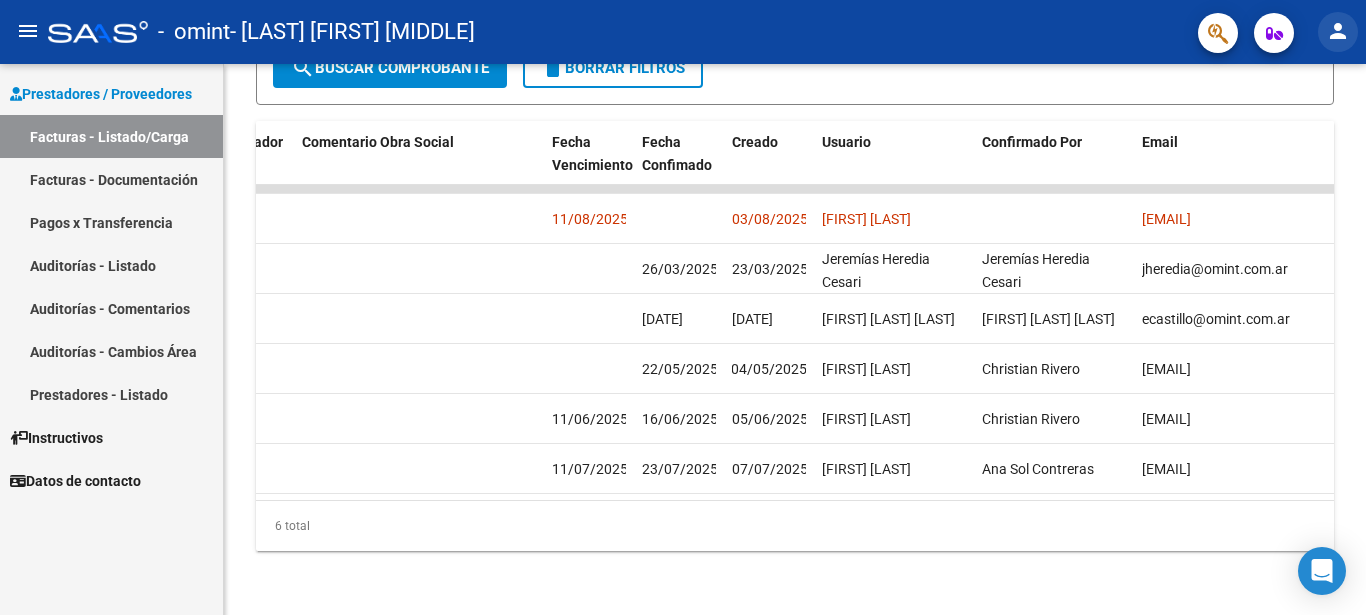 click on "person" 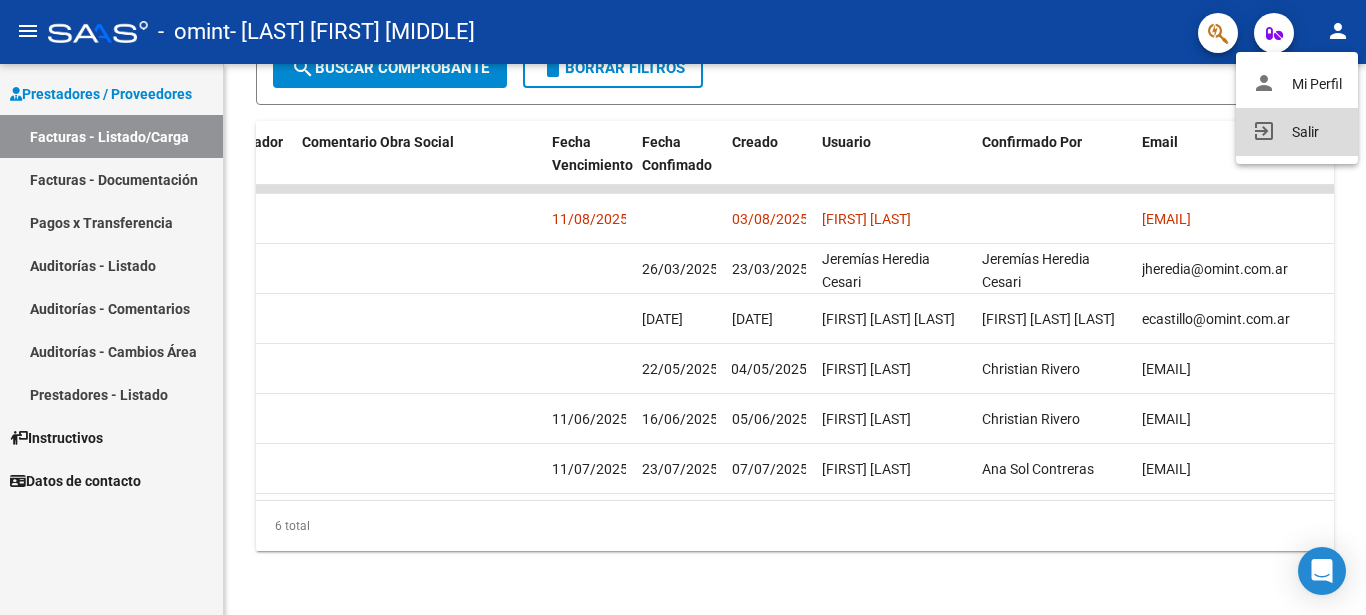 click on "exit_to_app  Salir" at bounding box center [1297, 132] 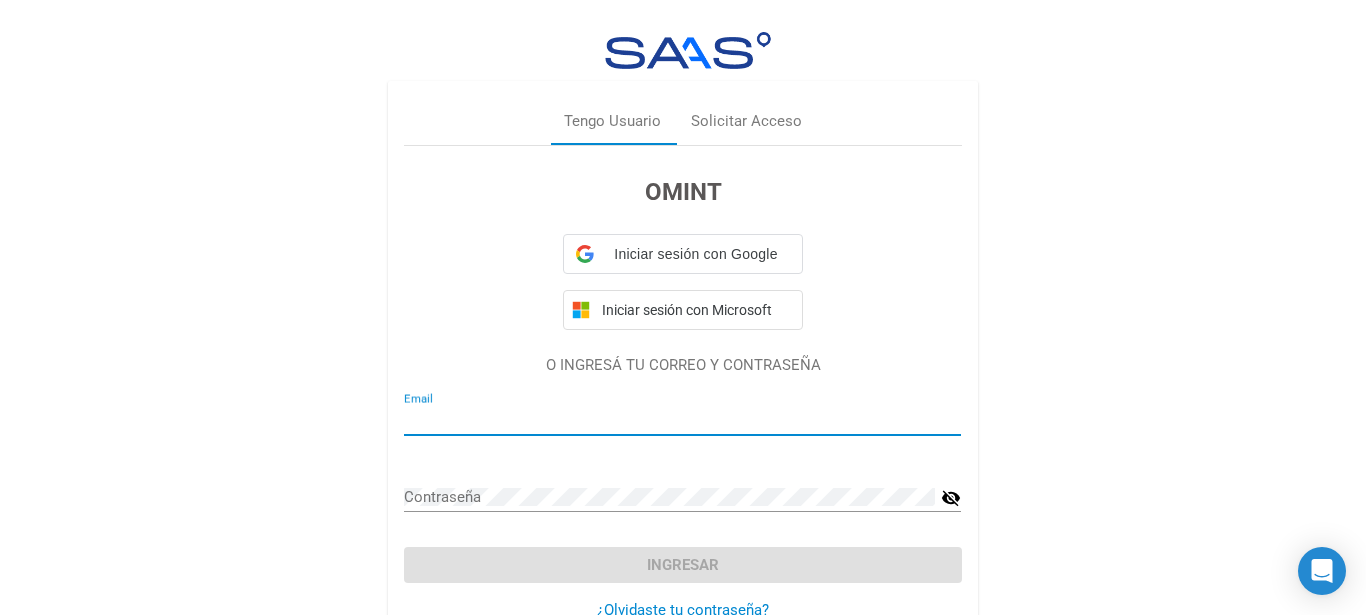 type on "clarisufia@hotmail.com" 